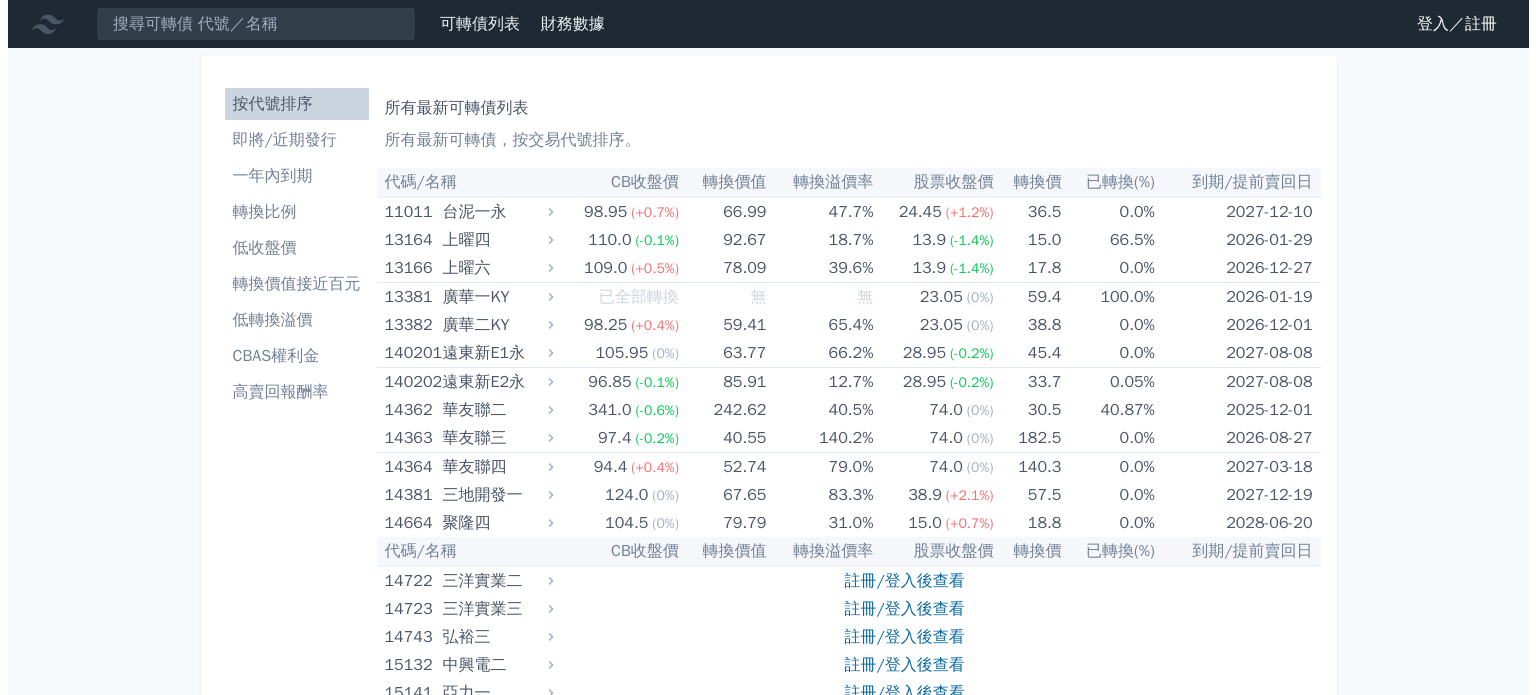 scroll, scrollTop: 0, scrollLeft: 0, axis: both 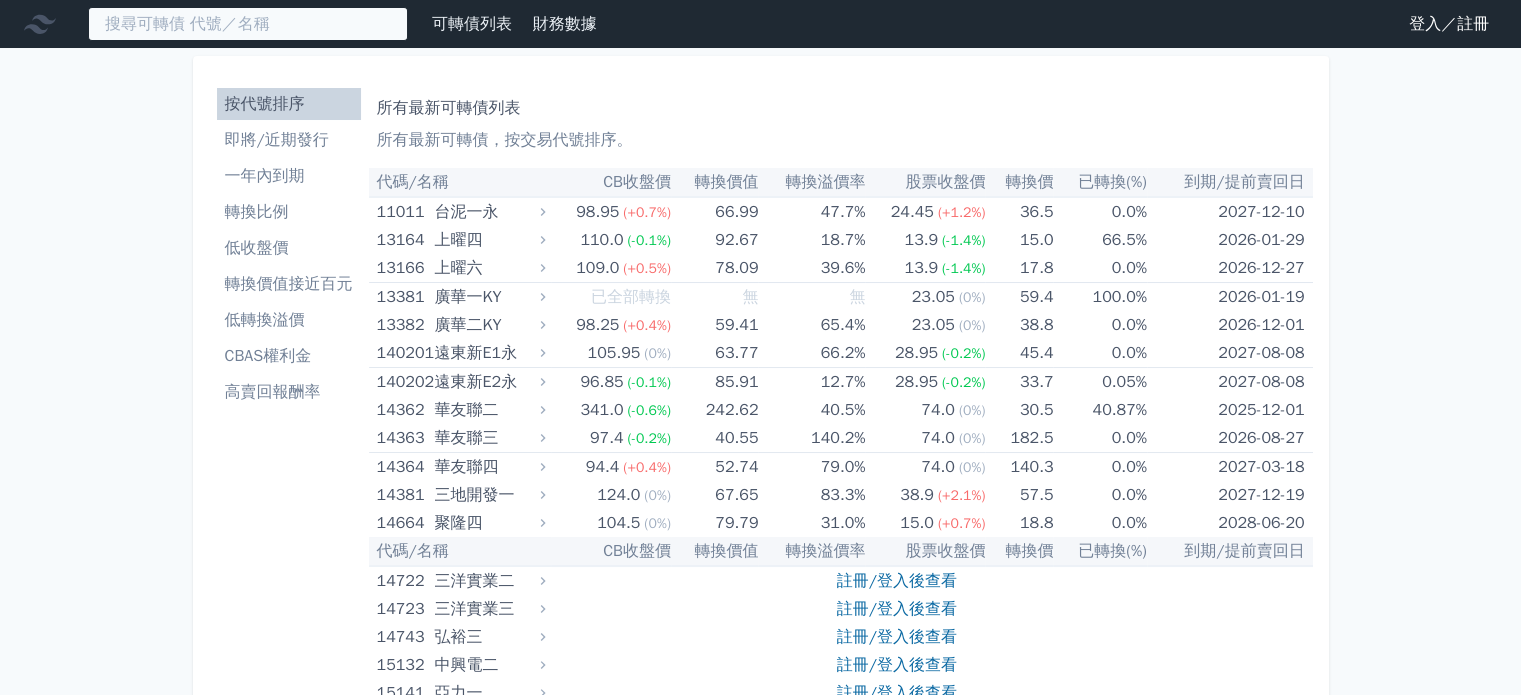 click at bounding box center (248, 24) 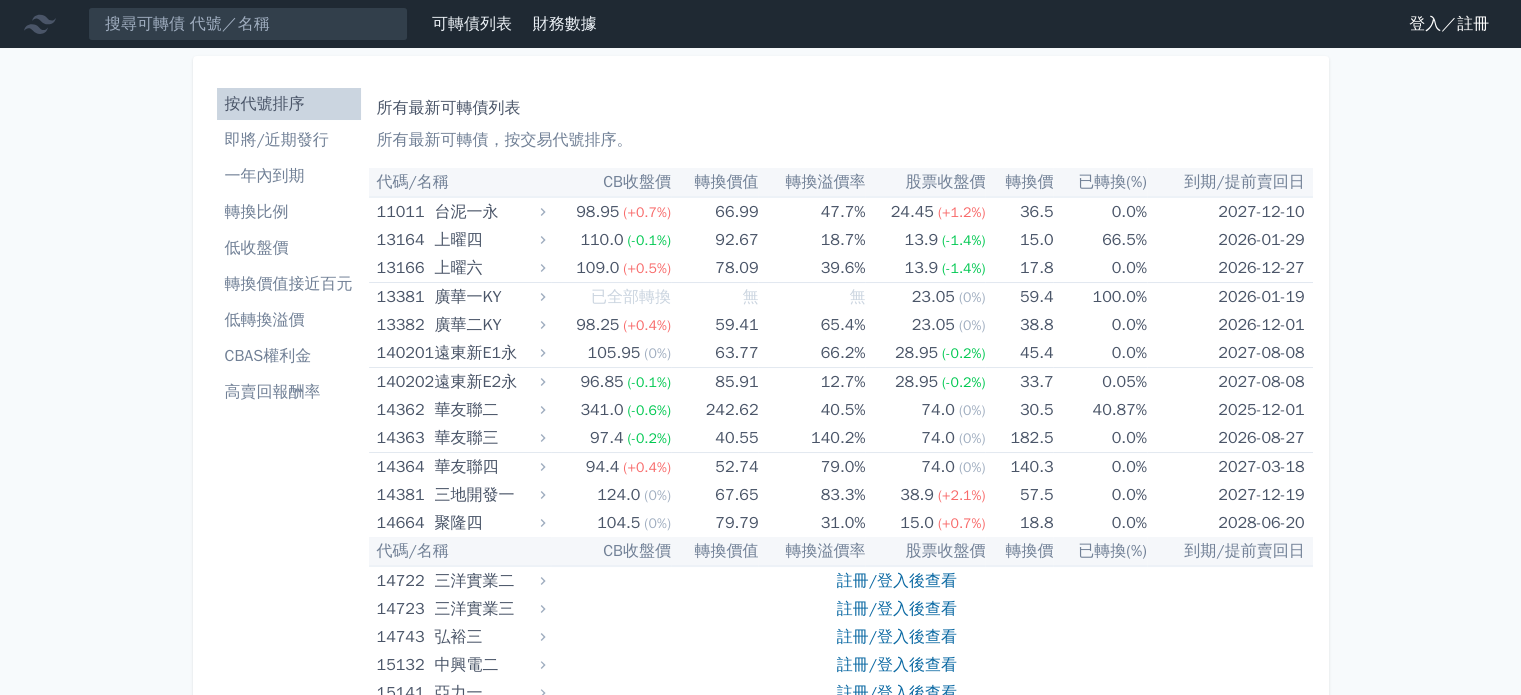 click on "可轉債列表
財務數據
可轉債列表
財務數據
登入／註冊
登入／註冊
按代號排序
即將/近期發行
一年內到期
轉換比例
低收盤價
轉換價值接近百元" at bounding box center (760, 6169) 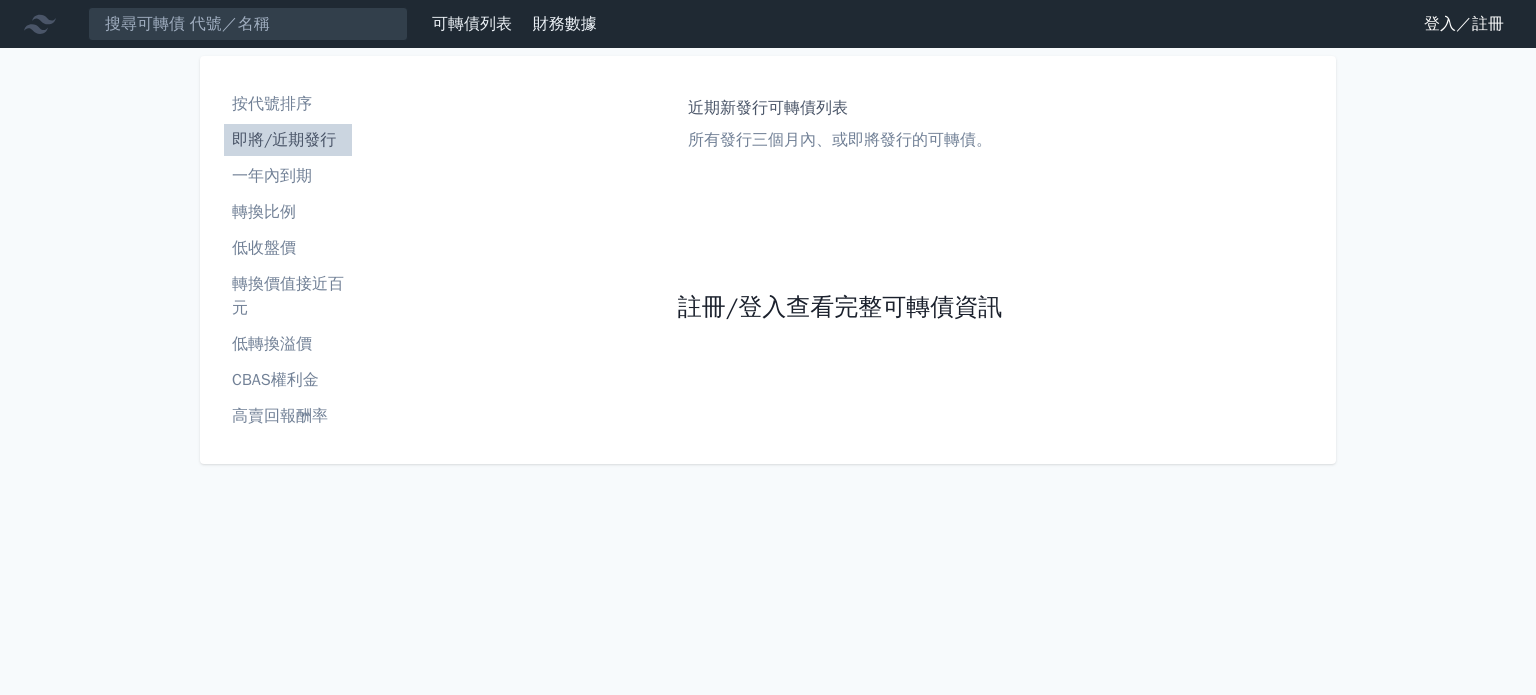 drag, startPoint x: 679, startPoint y: 327, endPoint x: 736, endPoint y: 299, distance: 63.505905 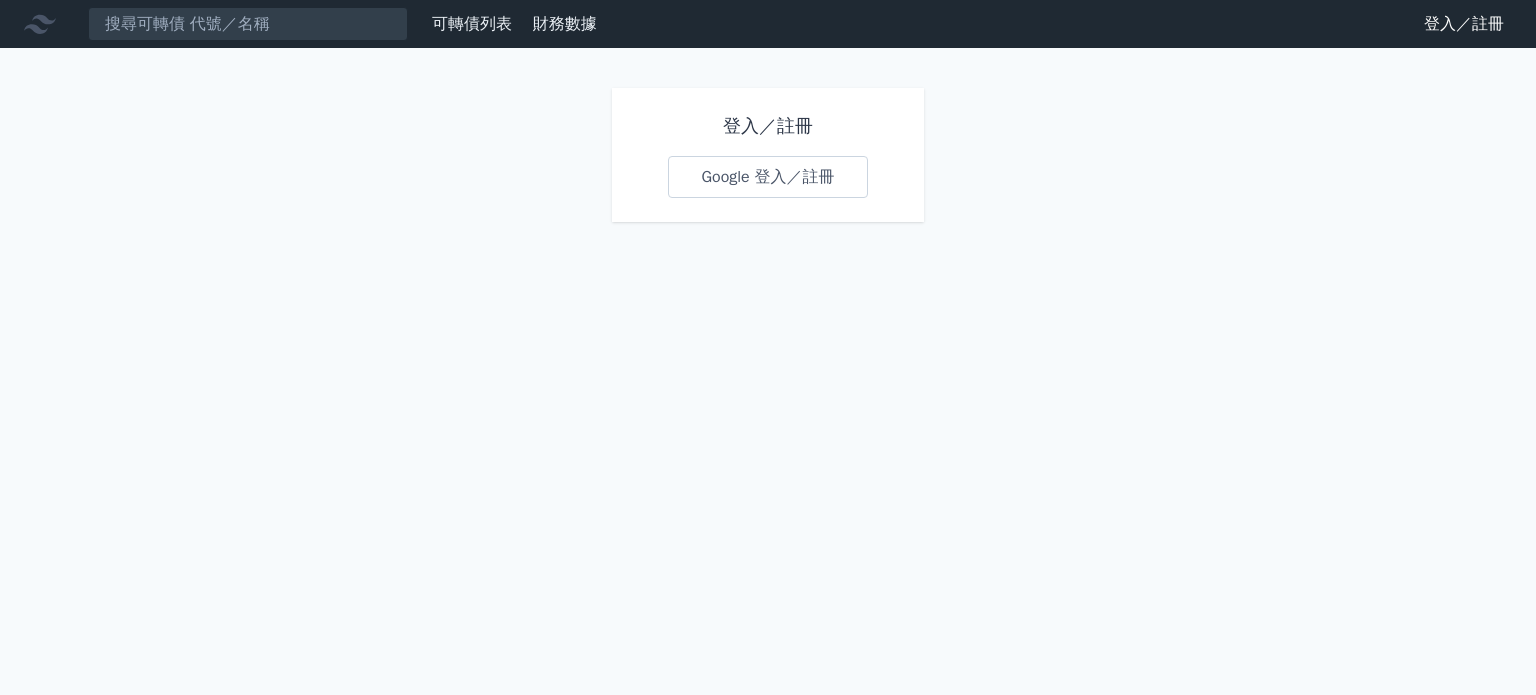 click on "Google 登入／註冊" at bounding box center [767, 177] 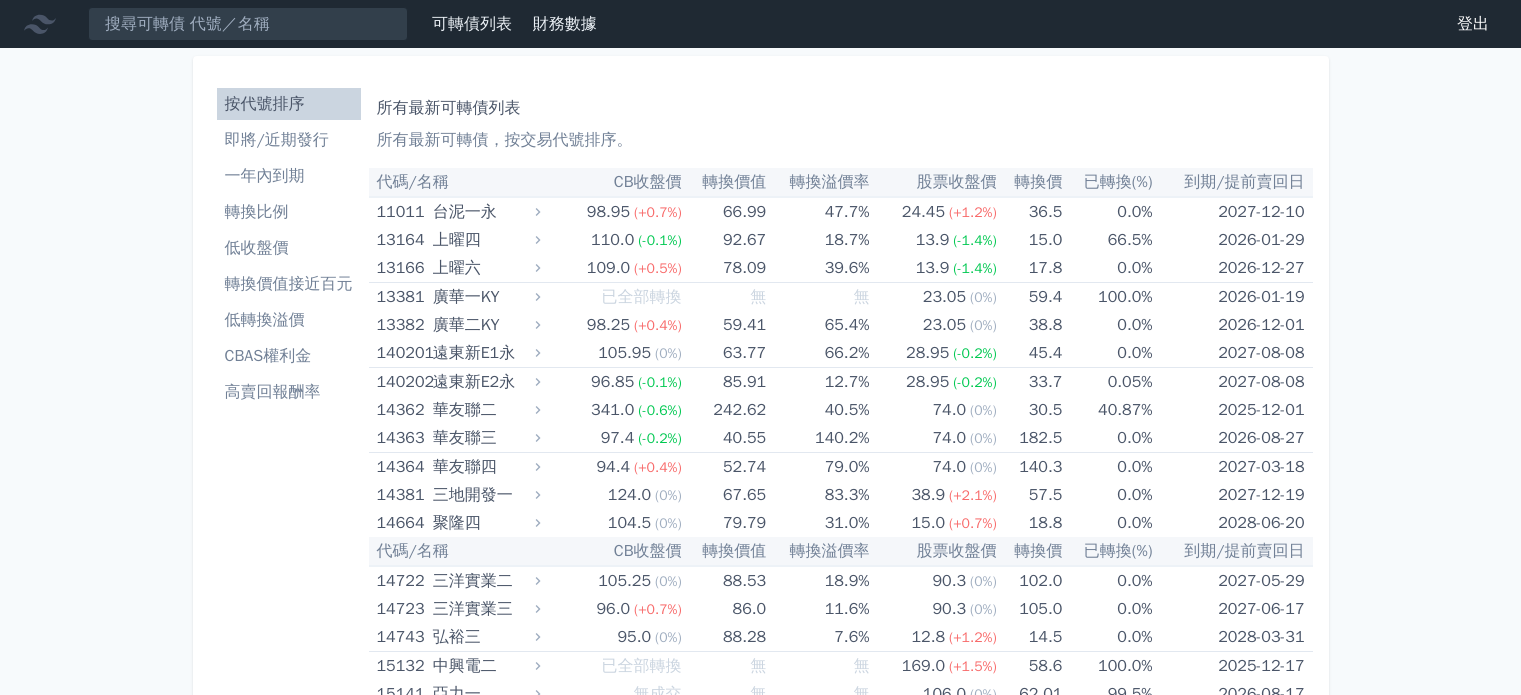 scroll, scrollTop: 0, scrollLeft: 0, axis: both 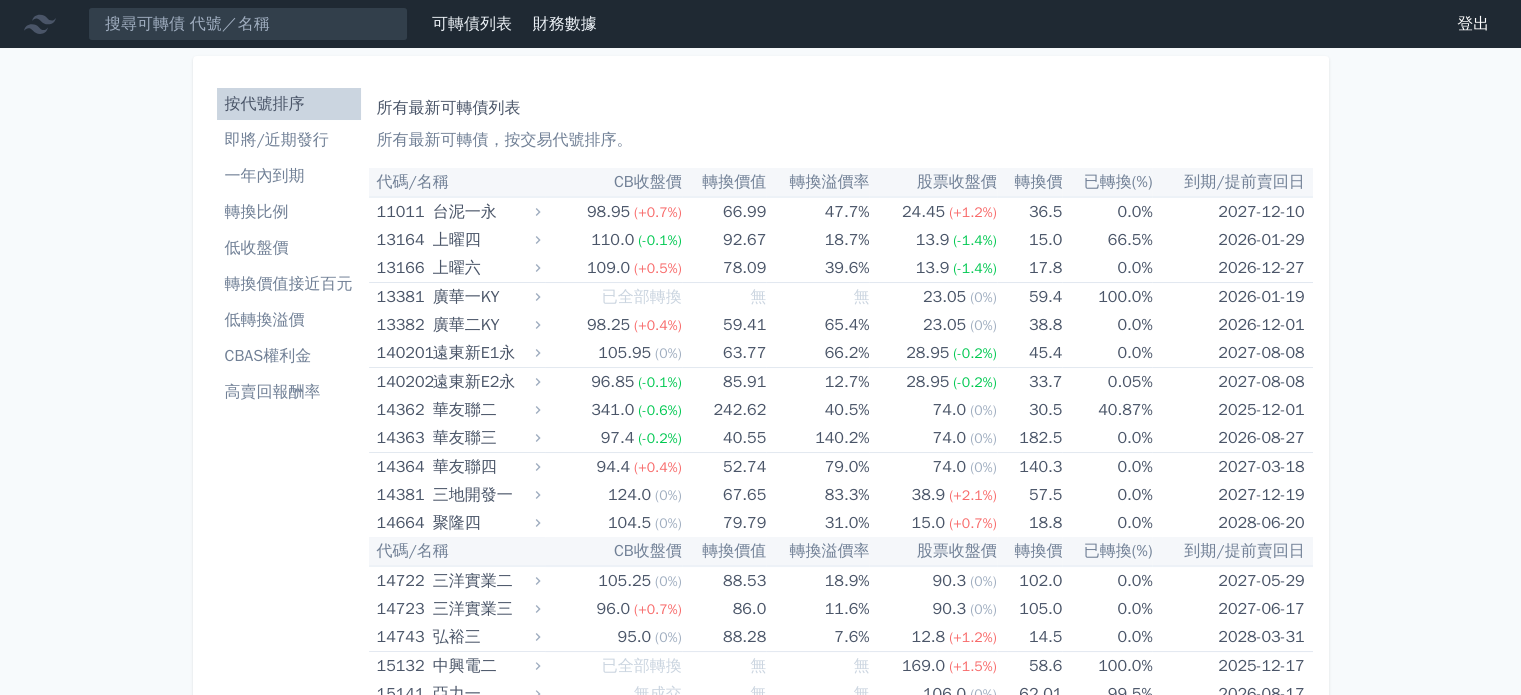 click on "即將/近期發行" at bounding box center [289, 140] 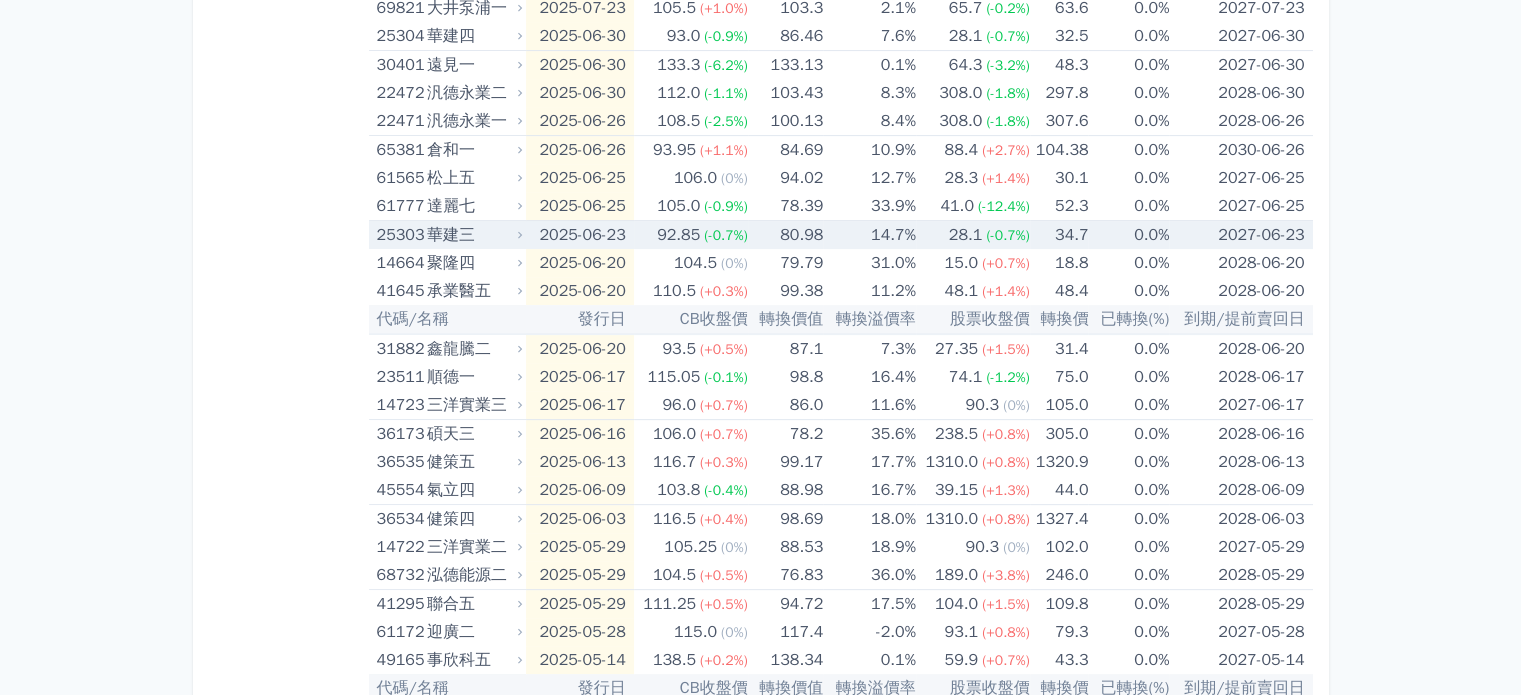 scroll, scrollTop: 666, scrollLeft: 0, axis: vertical 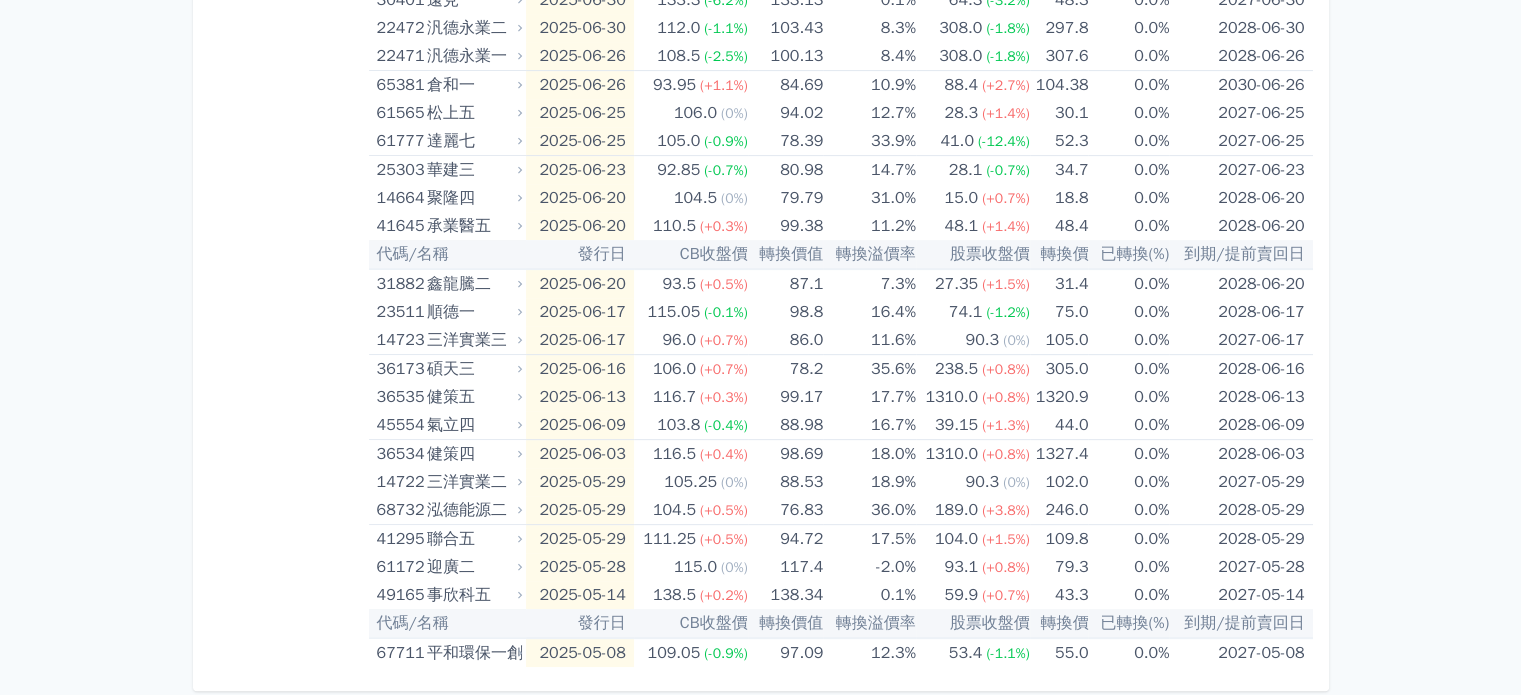 drag, startPoint x: 1443, startPoint y: 326, endPoint x: 1495, endPoint y: 391, distance: 83.240616 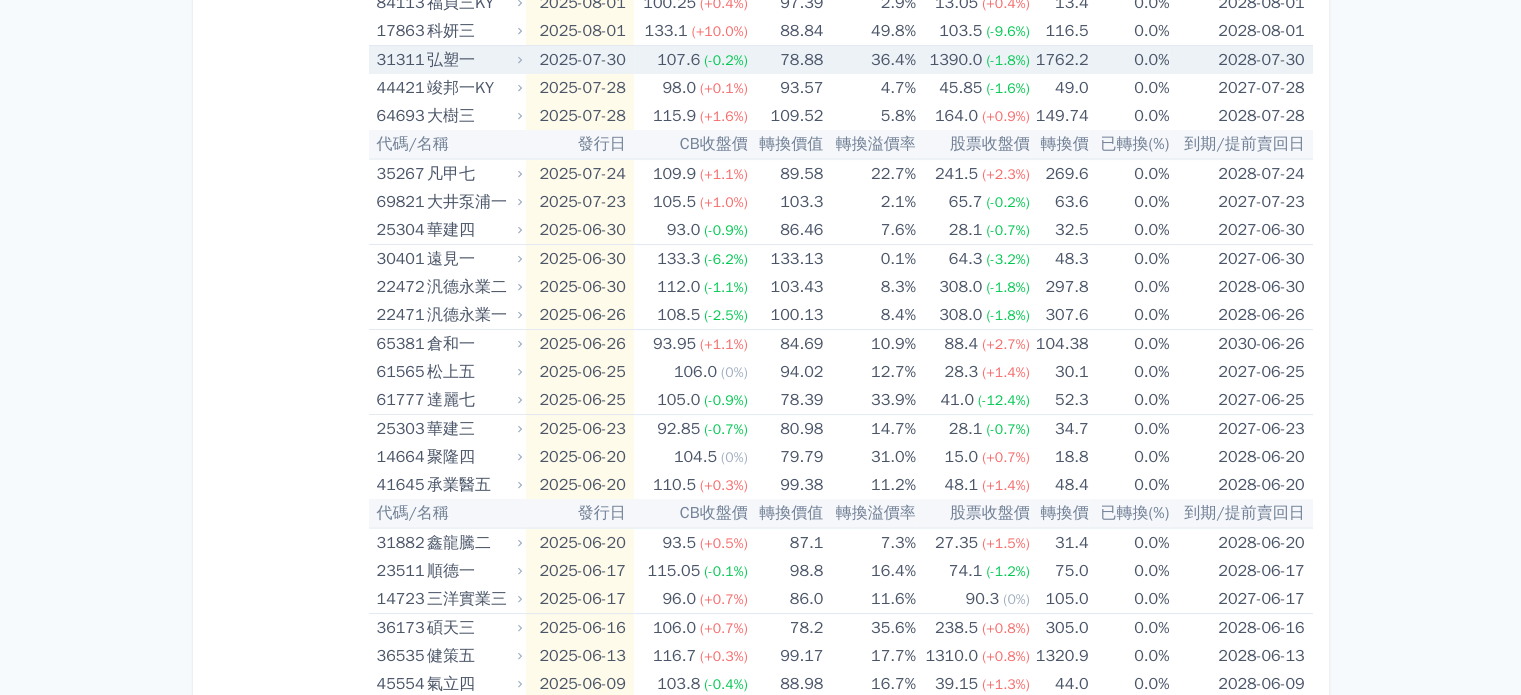 scroll, scrollTop: 208, scrollLeft: 0, axis: vertical 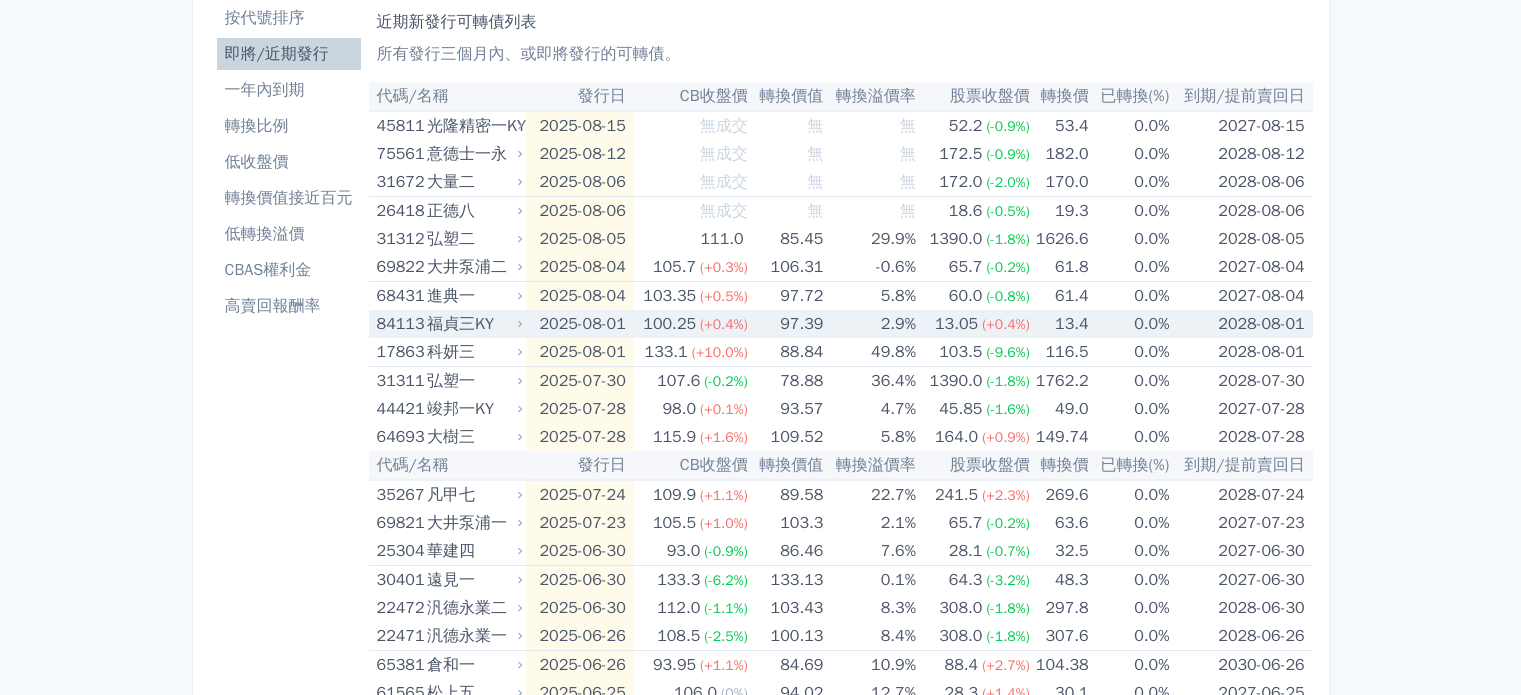 click on "2028-08-01" at bounding box center [1240, 324] 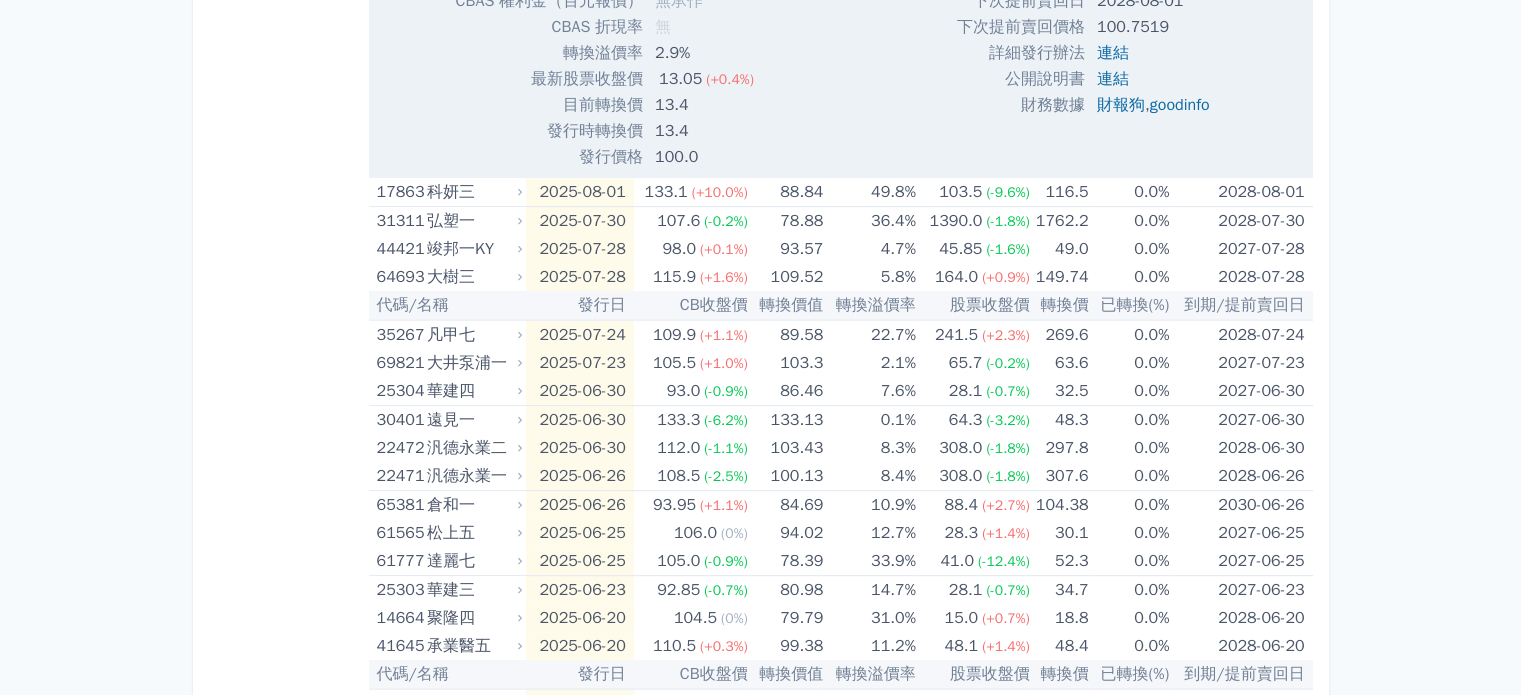 scroll, scrollTop: 288, scrollLeft: 0, axis: vertical 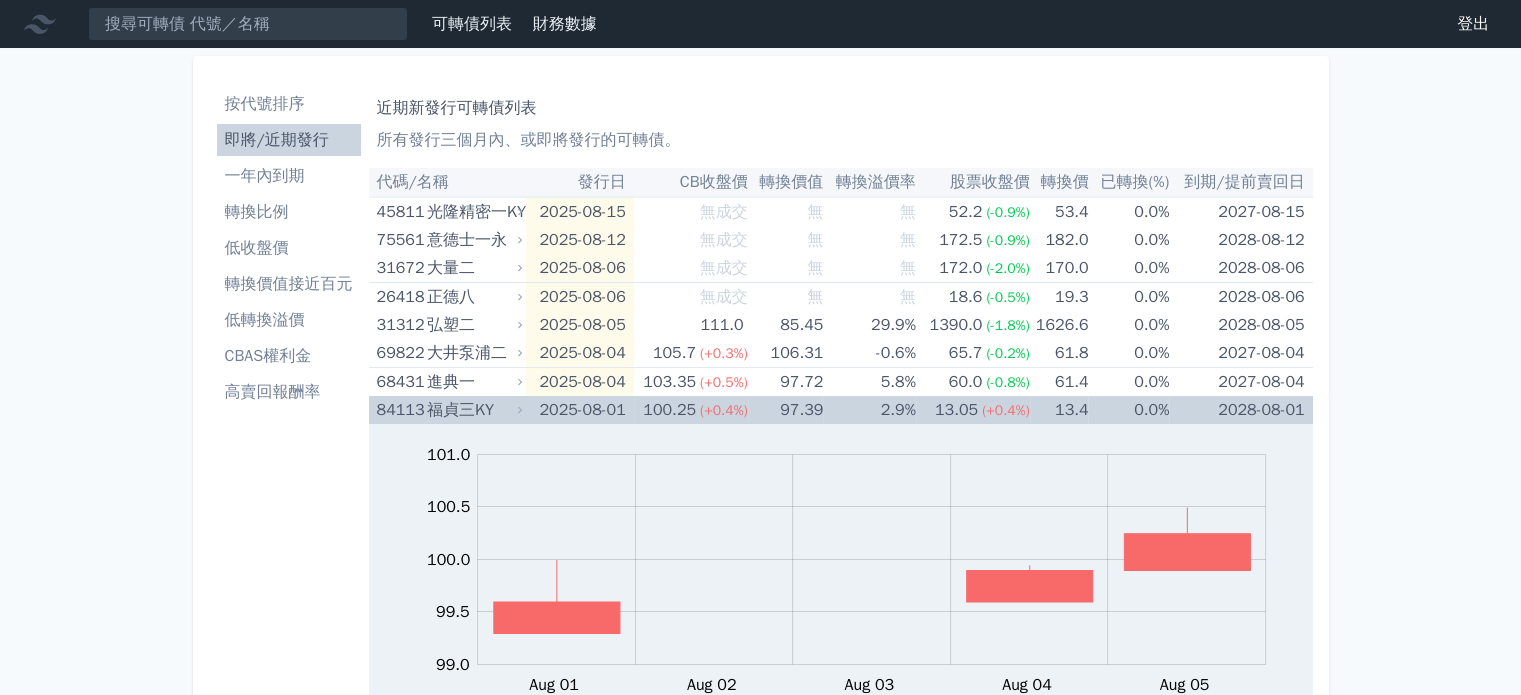 click on "福貞三KY" at bounding box center (472, 410) 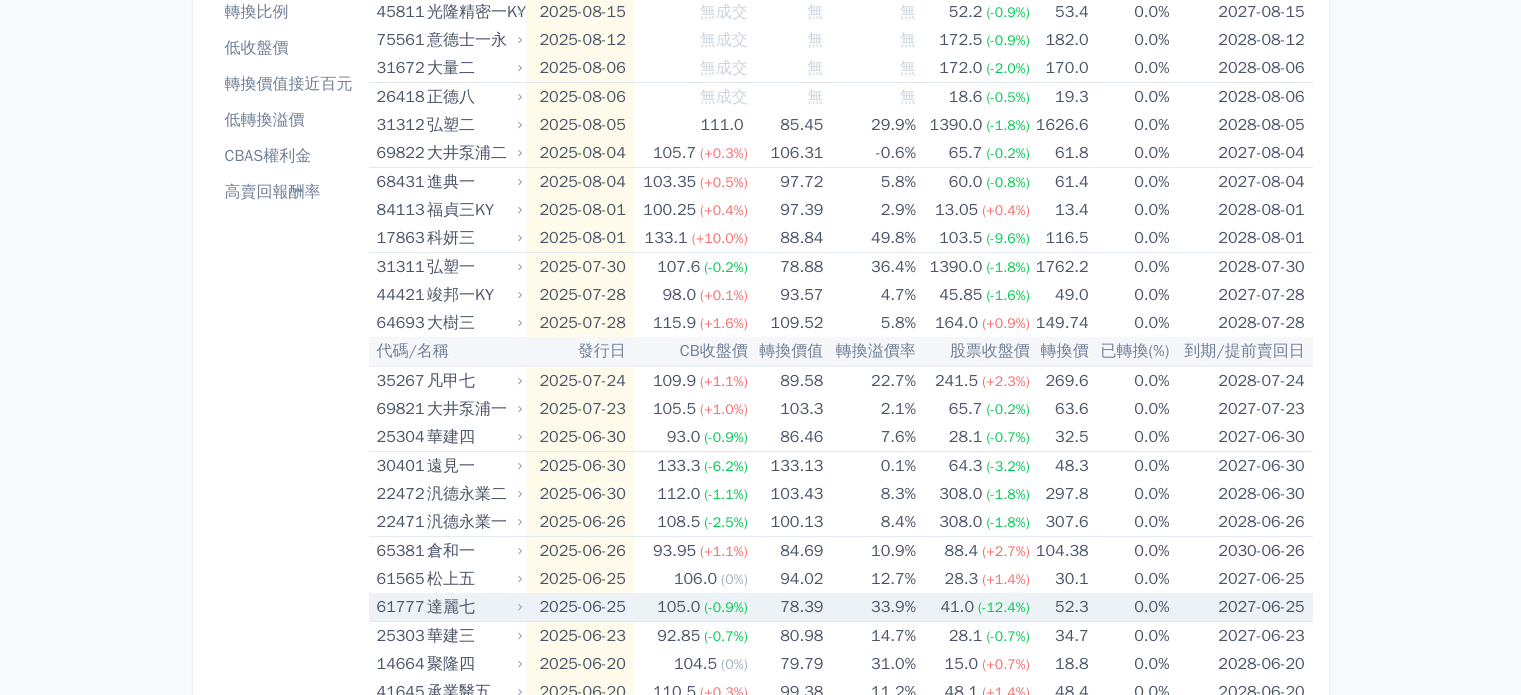 scroll, scrollTop: 0, scrollLeft: 0, axis: both 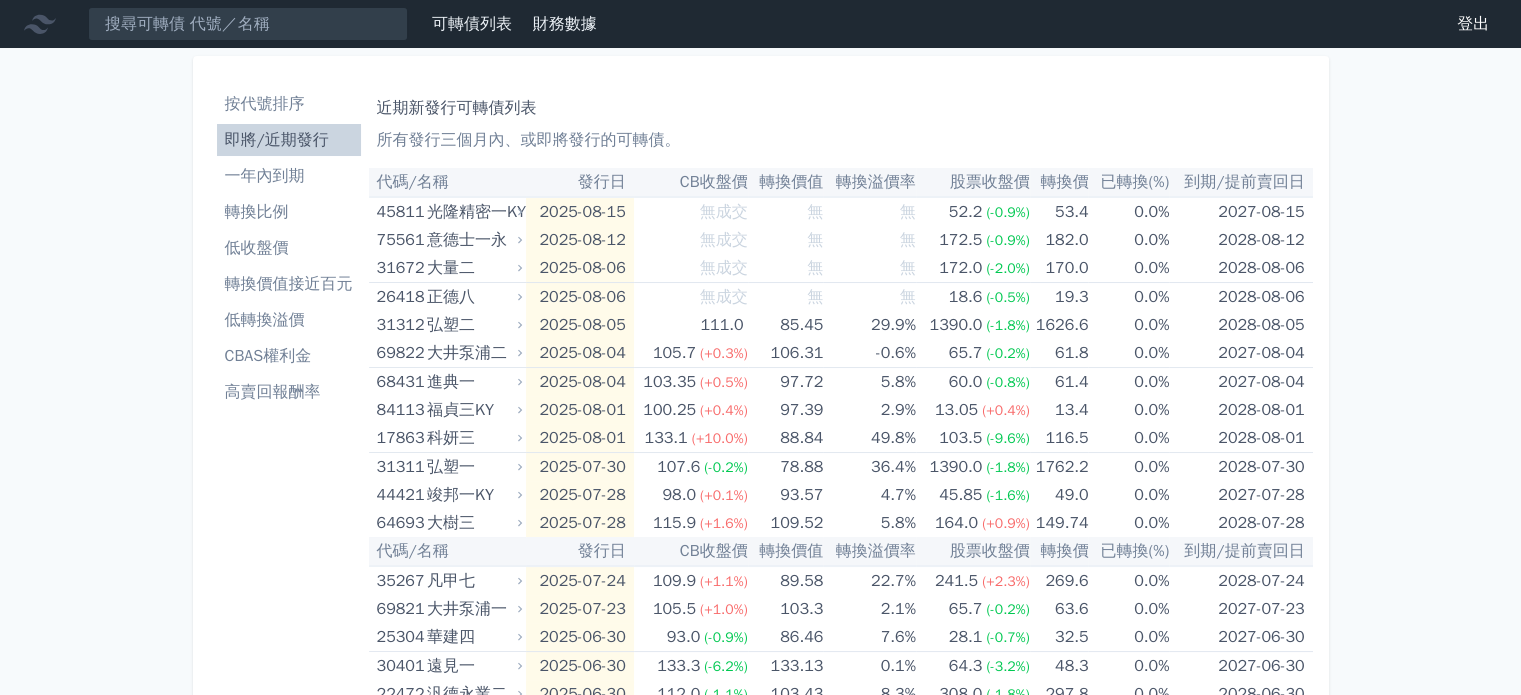 click on "可轉債列表
財務數據
可轉債列表
財務數據
登出
登出
按代號排序
即將/近期發行
一年內到期
轉換比例
低收盤價
轉換價值接近百元
低轉換溢價" at bounding box center (760, 682) 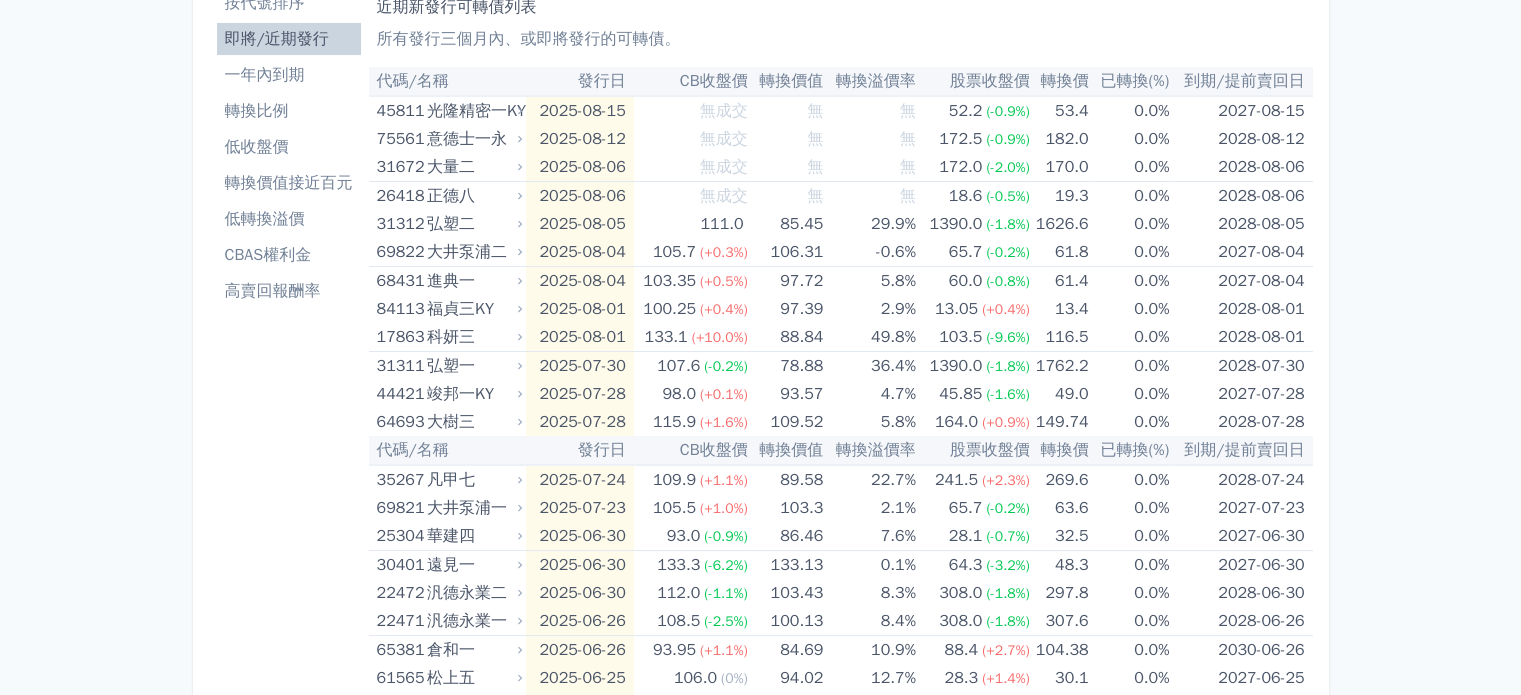 scroll, scrollTop: 0, scrollLeft: 0, axis: both 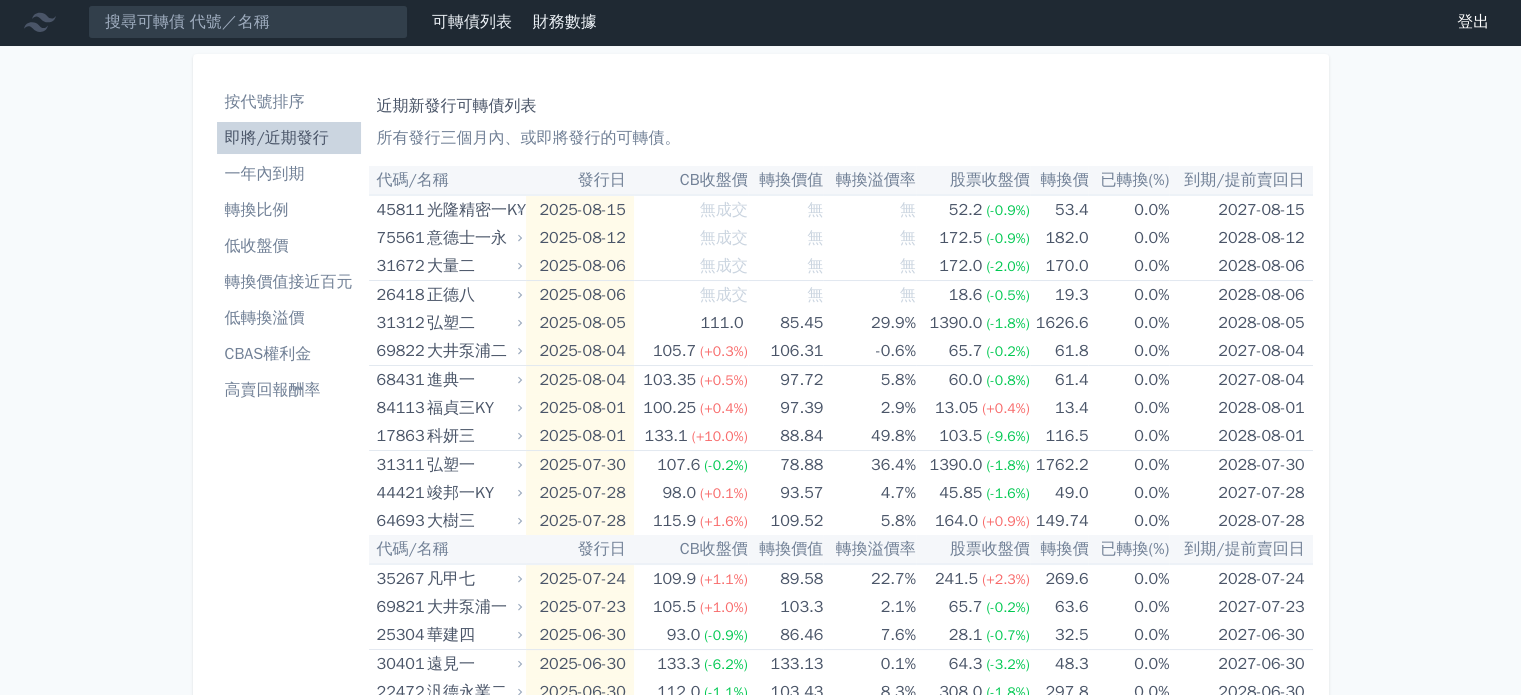 click on "財務數據" at bounding box center (565, 22) 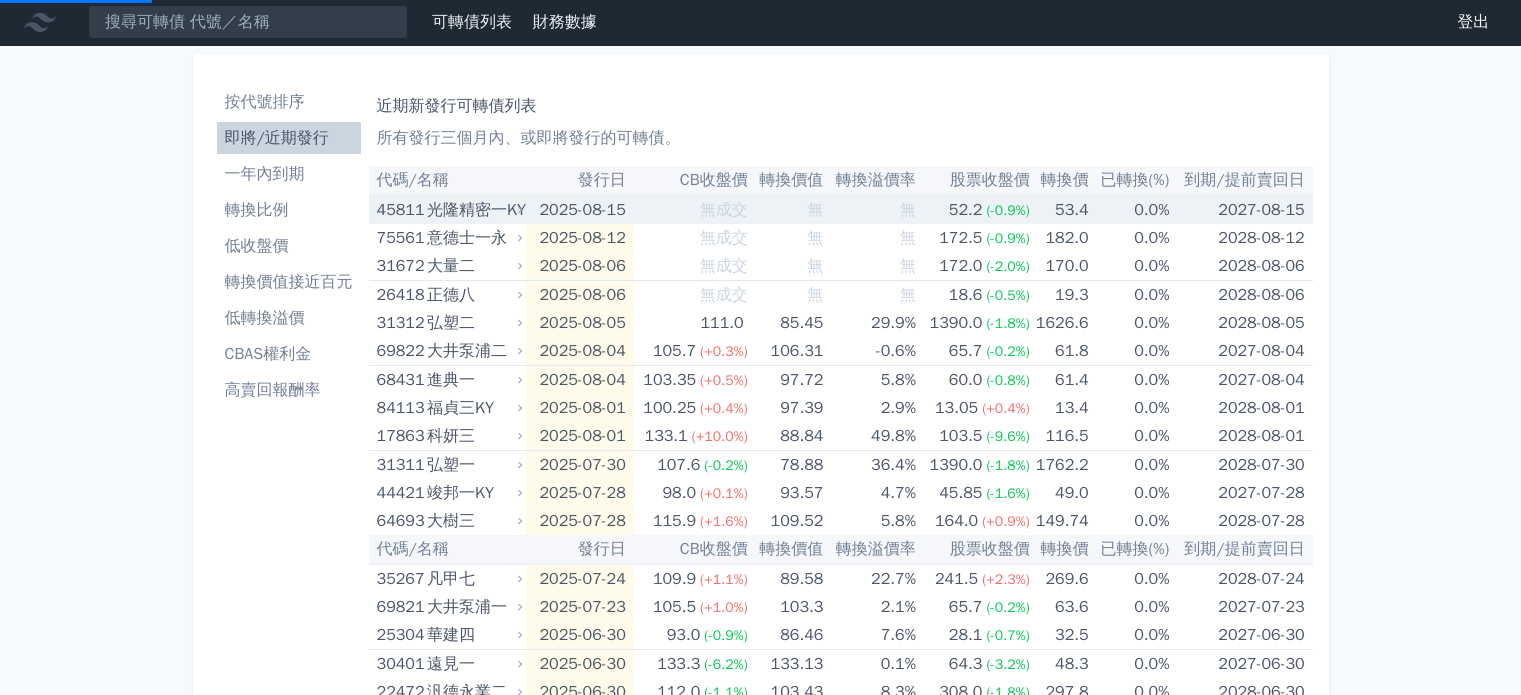 click on "光隆精密一KY" at bounding box center [472, 210] 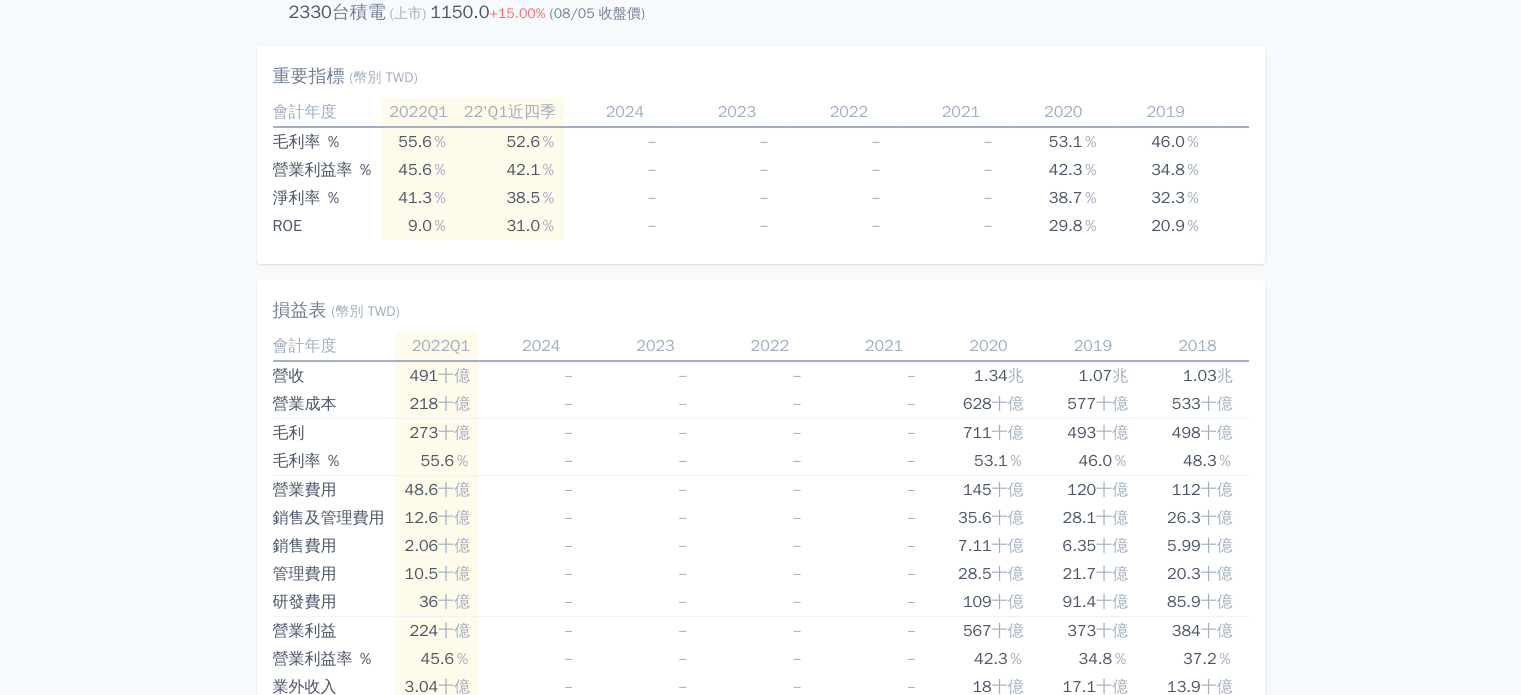 scroll, scrollTop: 0, scrollLeft: 0, axis: both 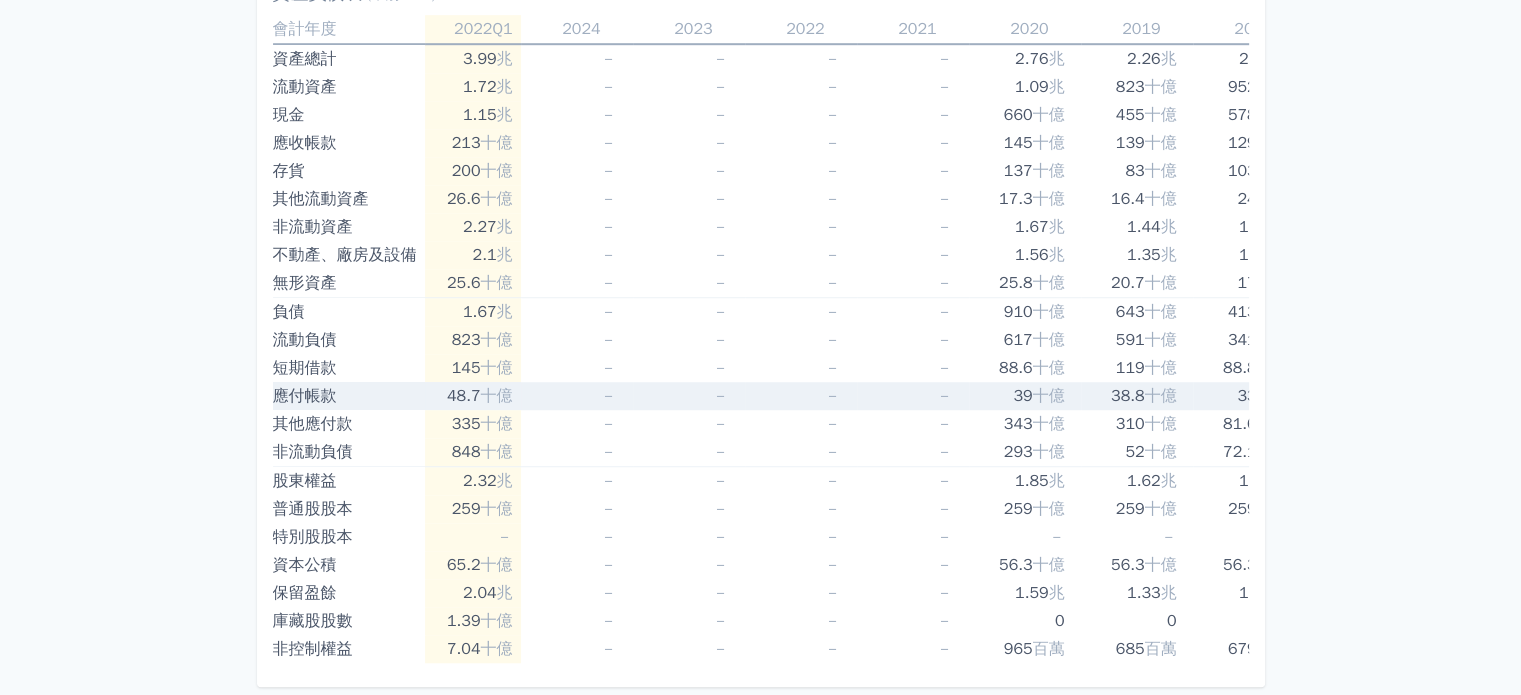 click on "按代號排序
即將/近期發行
一年內到期
轉換比例
低收盤價
轉換價值接近百元
低轉換溢價
CBAS權利金
高賣回報酬率
即將到期可轉債列表
剛到期、或一年內到期的可轉債，按照到期日排序。
代碼/名稱
到期日
CB收盤價
轉換價值
轉換溢價率
股票收盤價
轉換價
已轉換(%)
到期/提前賣回日
24972
無 無" at bounding box center [760, -351] 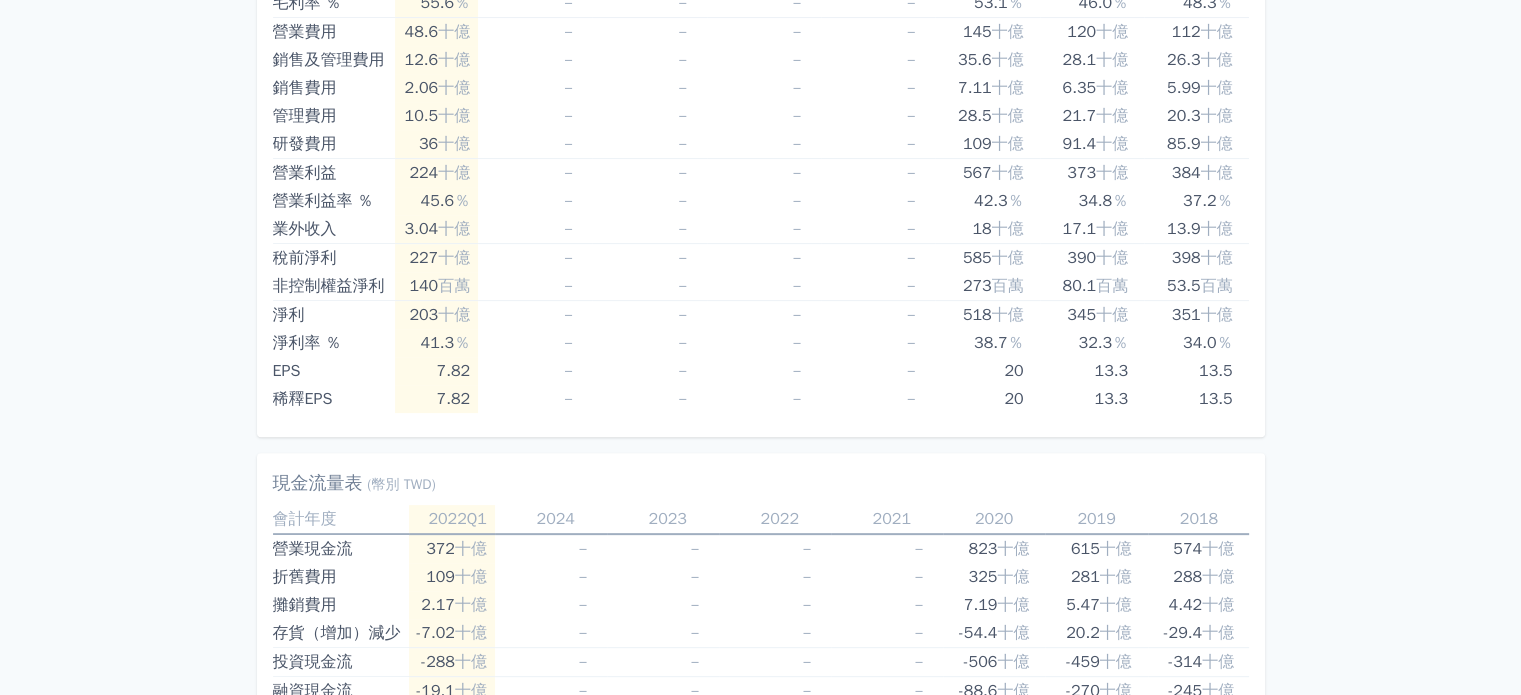 scroll, scrollTop: 0, scrollLeft: 0, axis: both 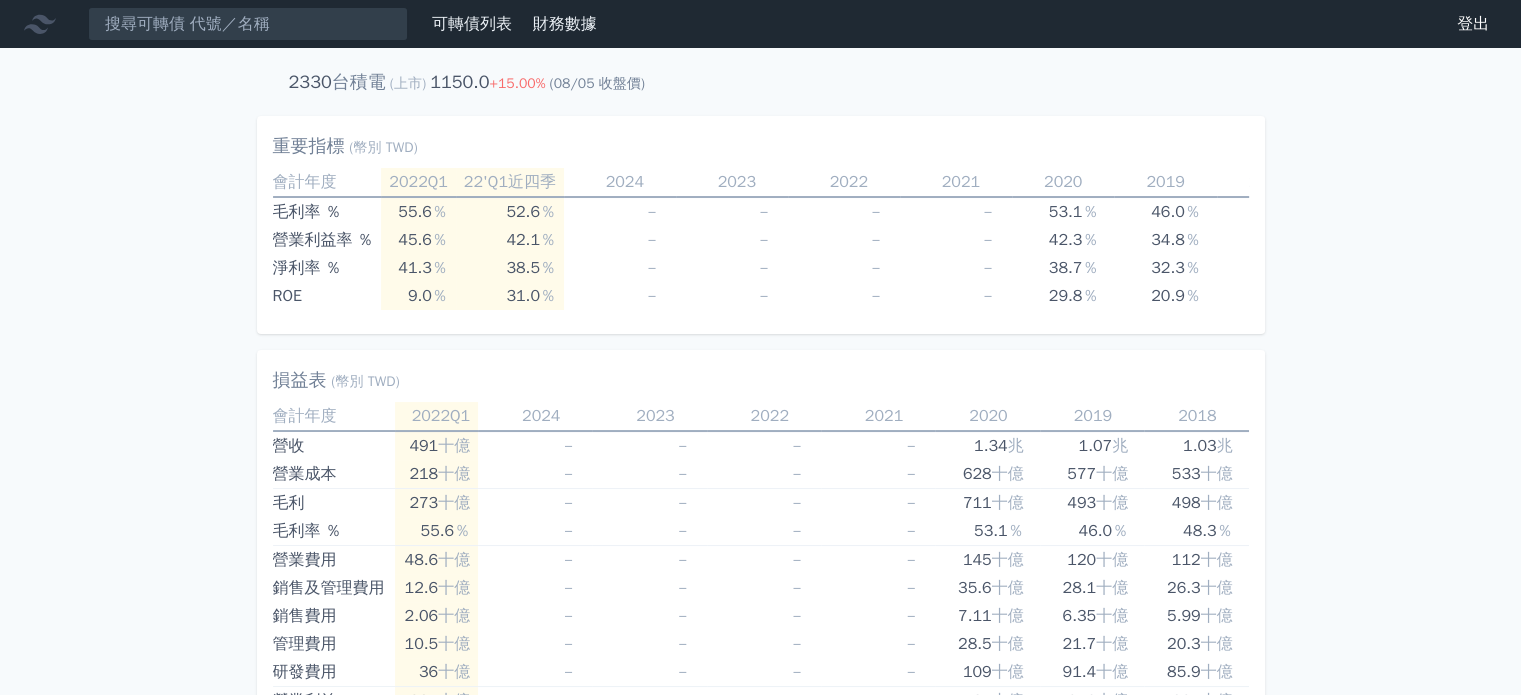click on "台積電" at bounding box center (359, 82) 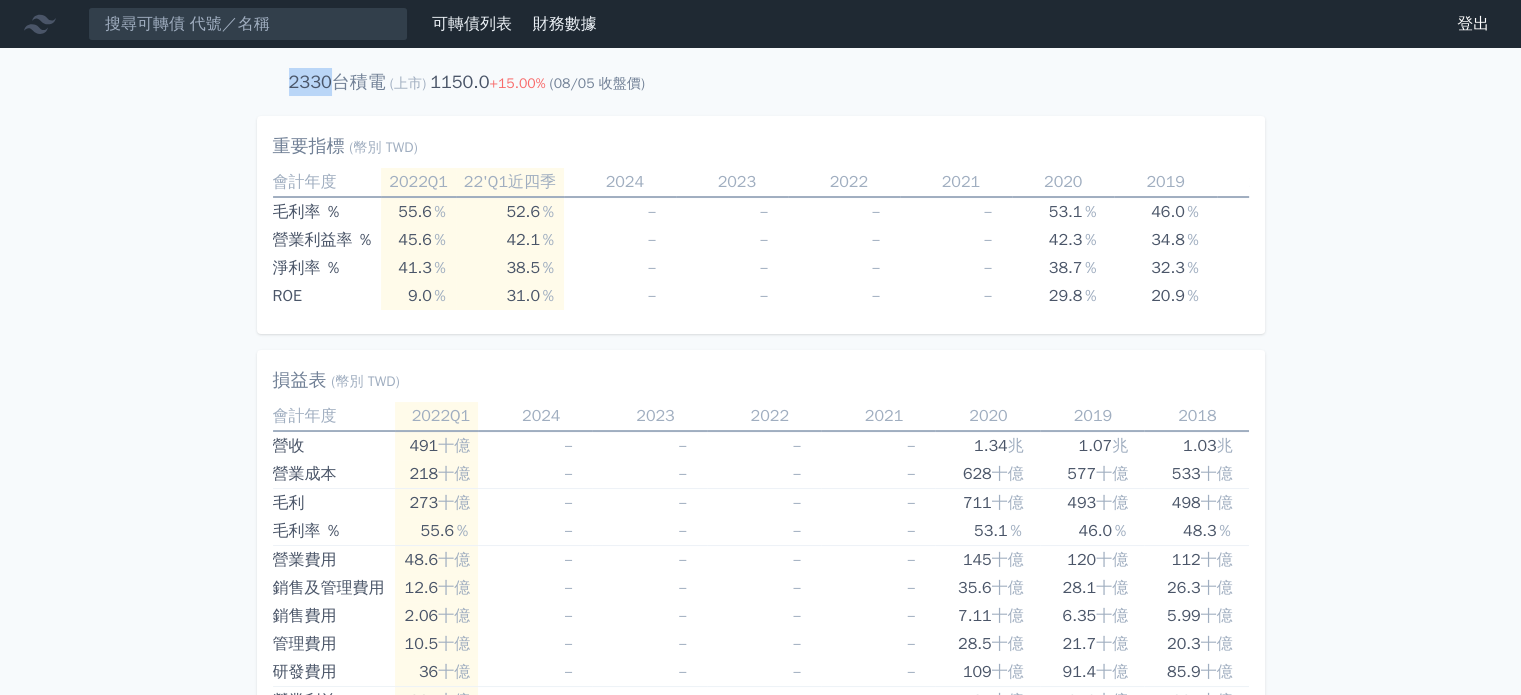 drag, startPoint x: 312, startPoint y: 80, endPoint x: 403, endPoint y: 84, distance: 91.08787 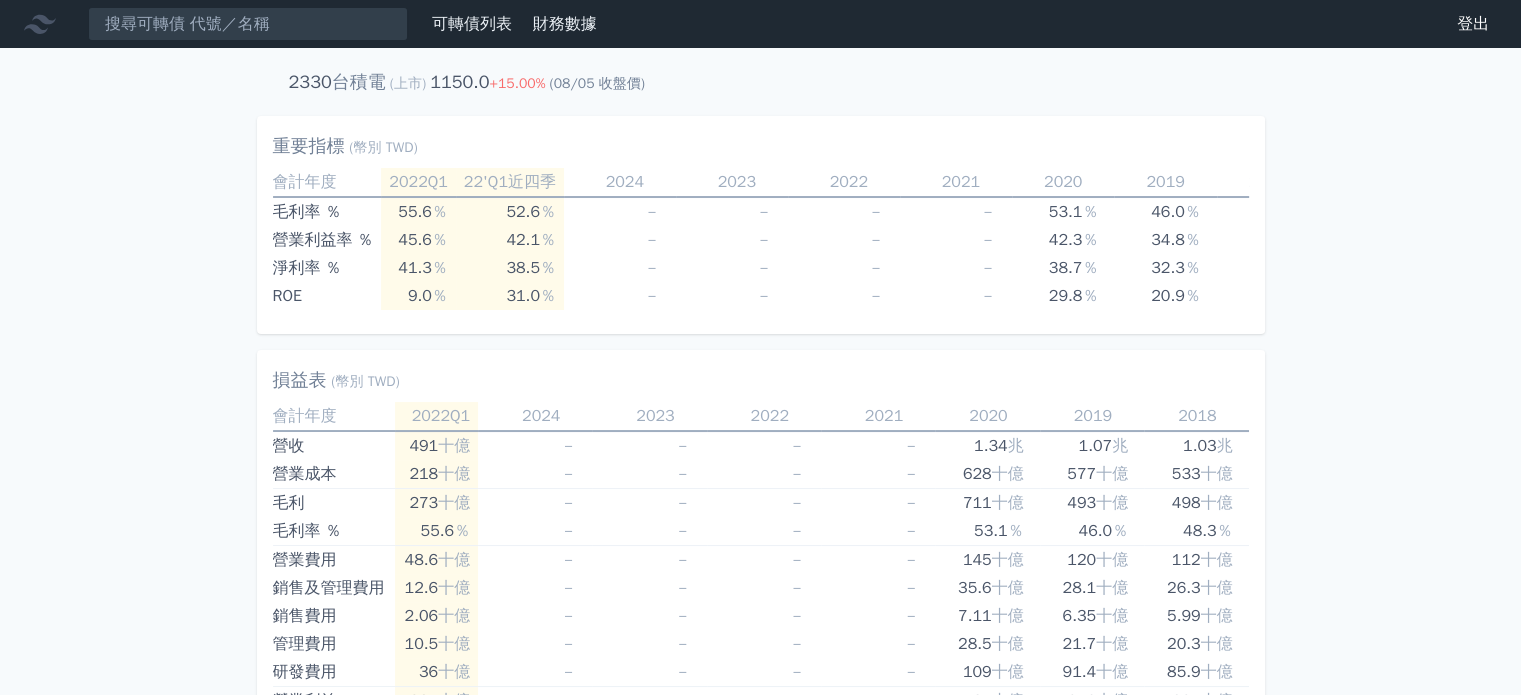 click on "1150.0" at bounding box center [459, 82] 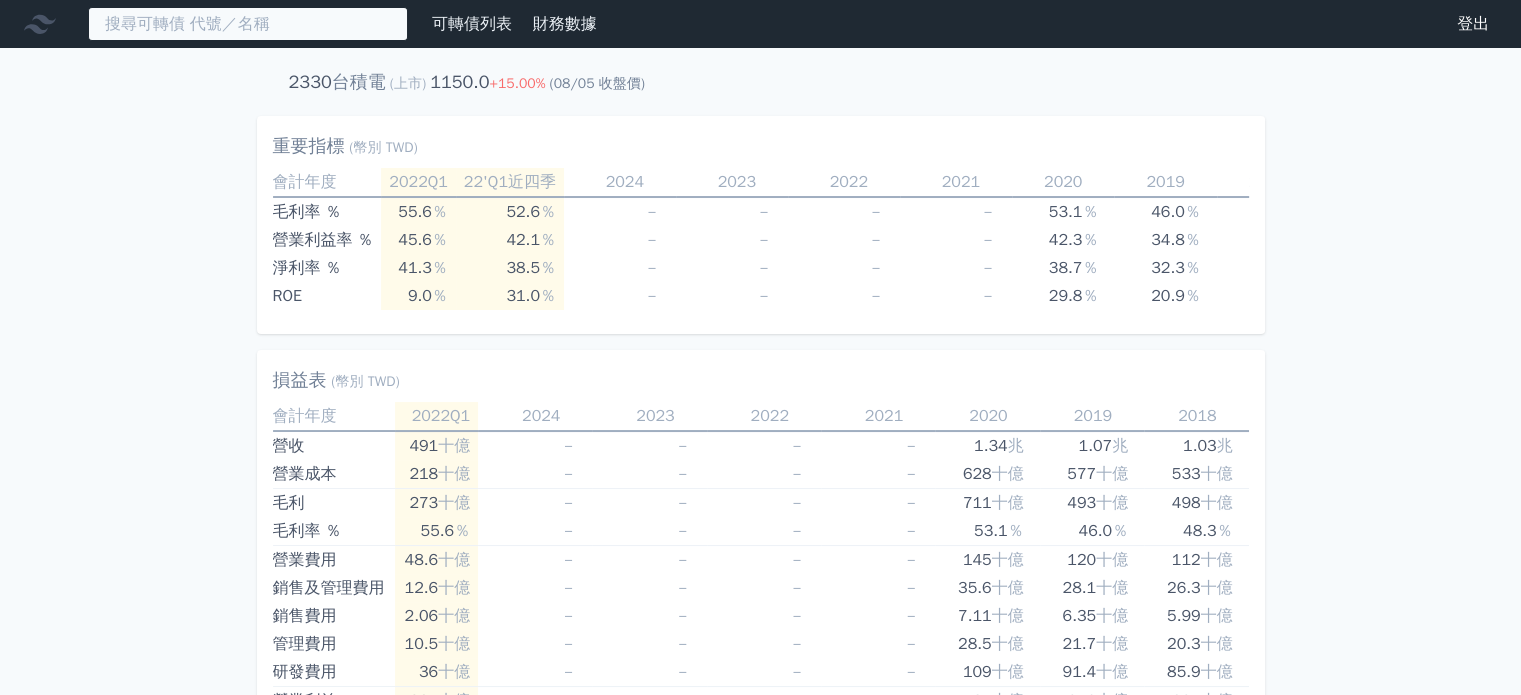 click at bounding box center [248, 24] 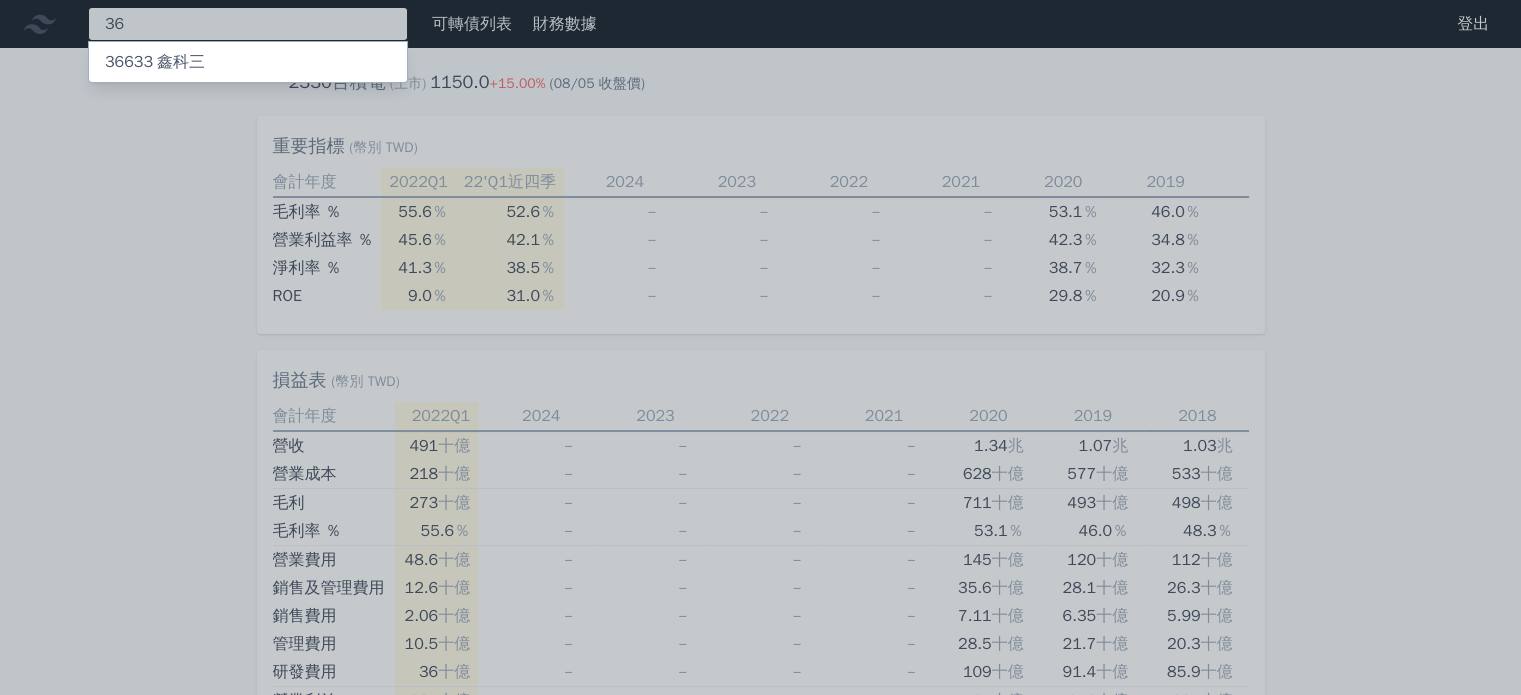 type on "3" 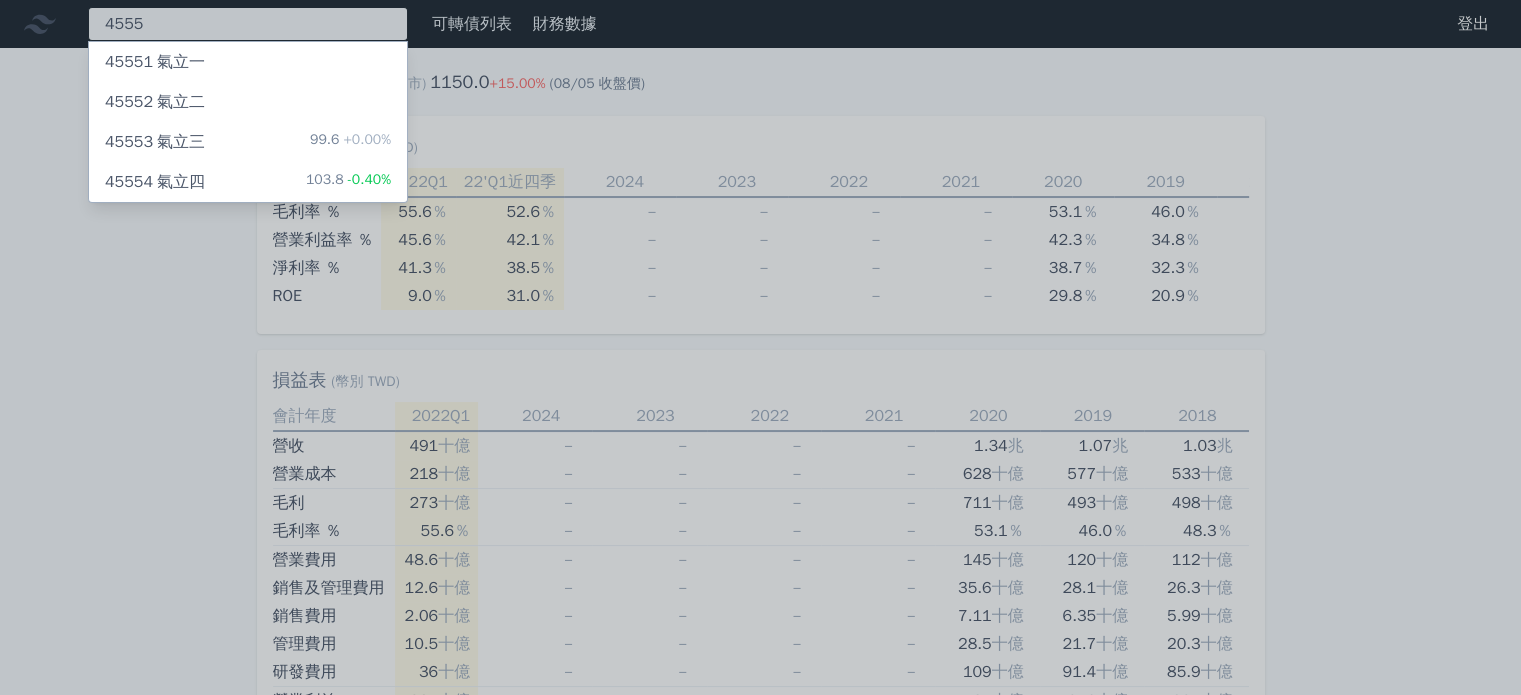 type on "4555" 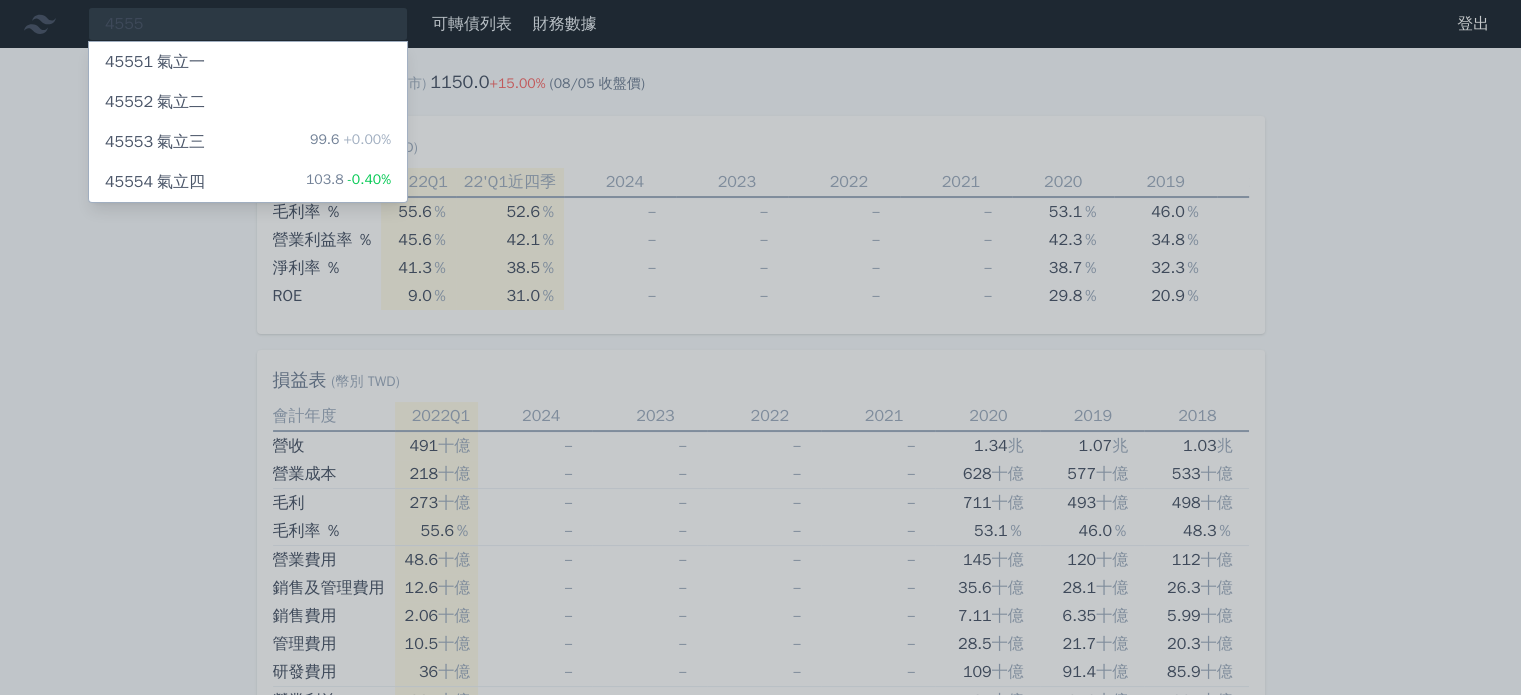 click at bounding box center [760, 347] 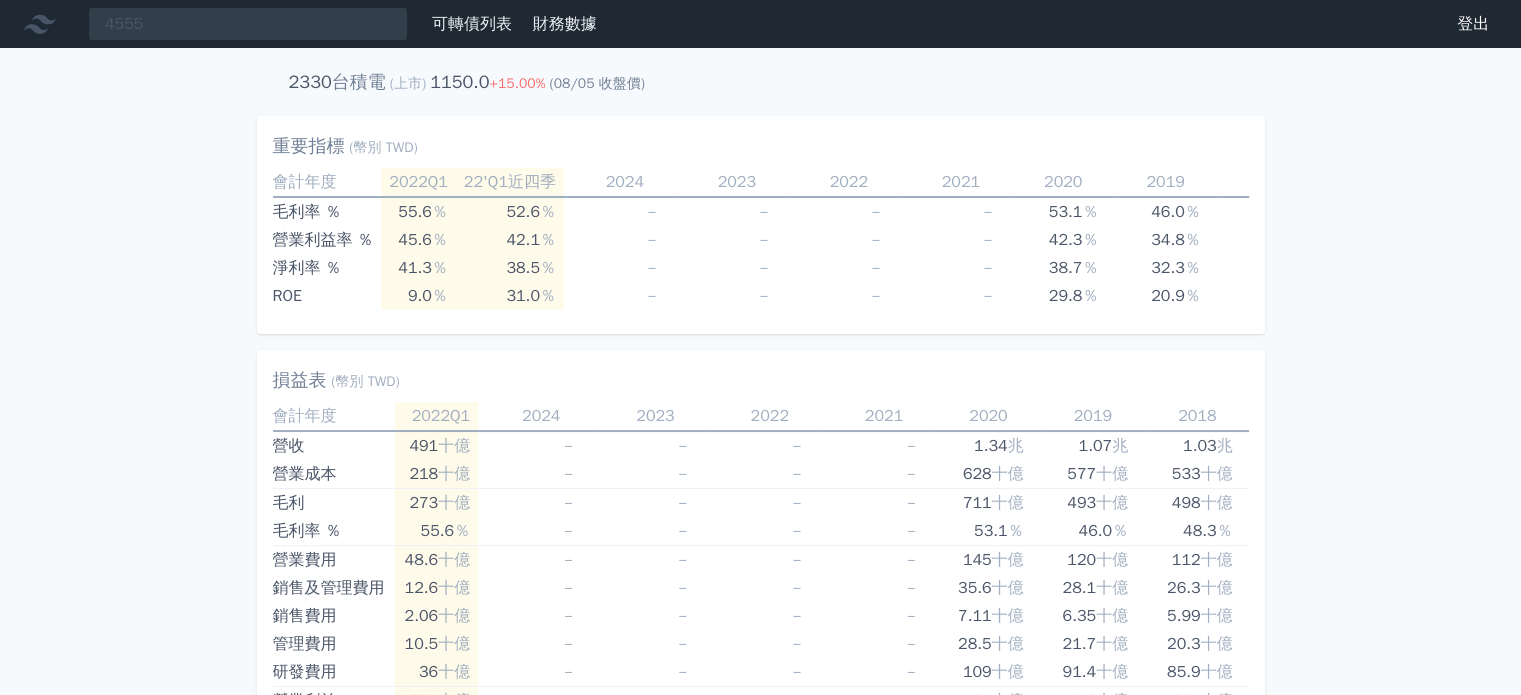 click on "財務數據" at bounding box center [565, 24] 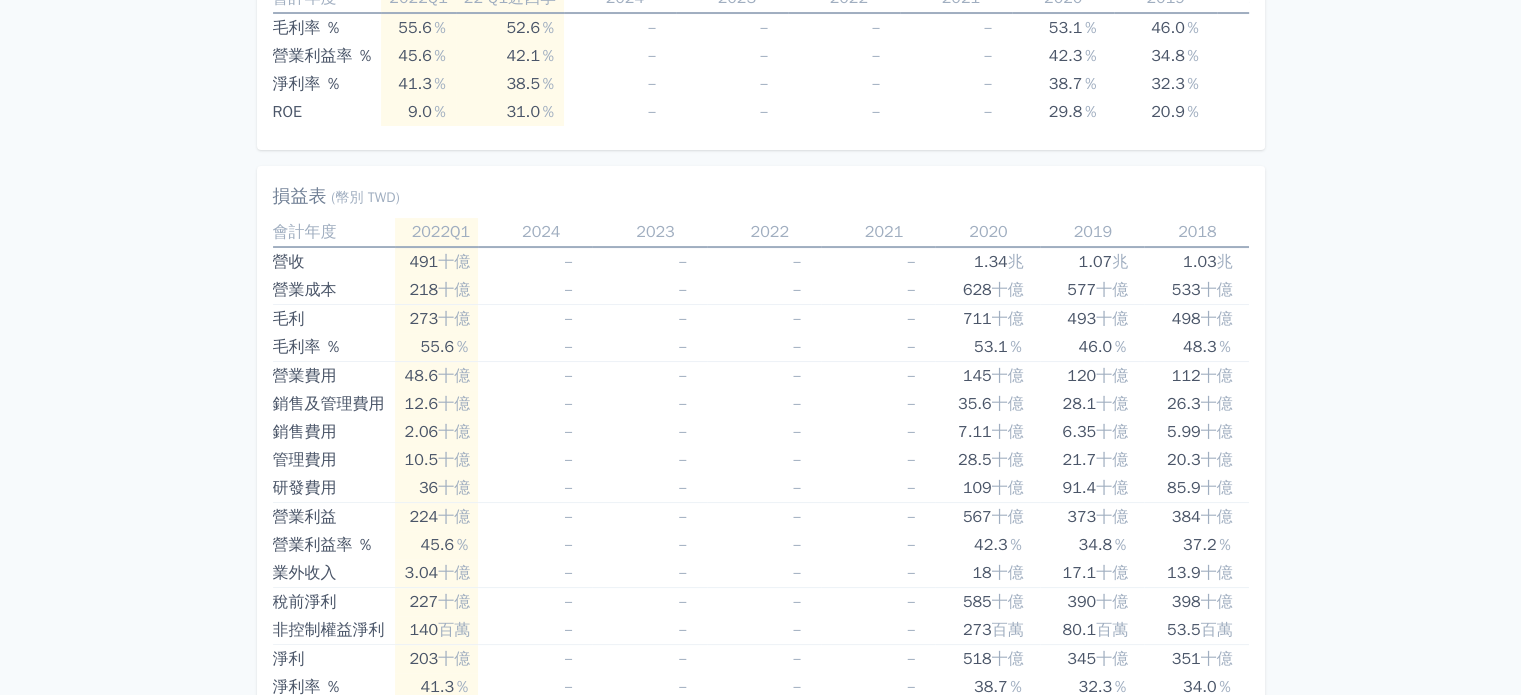 scroll, scrollTop: 0, scrollLeft: 0, axis: both 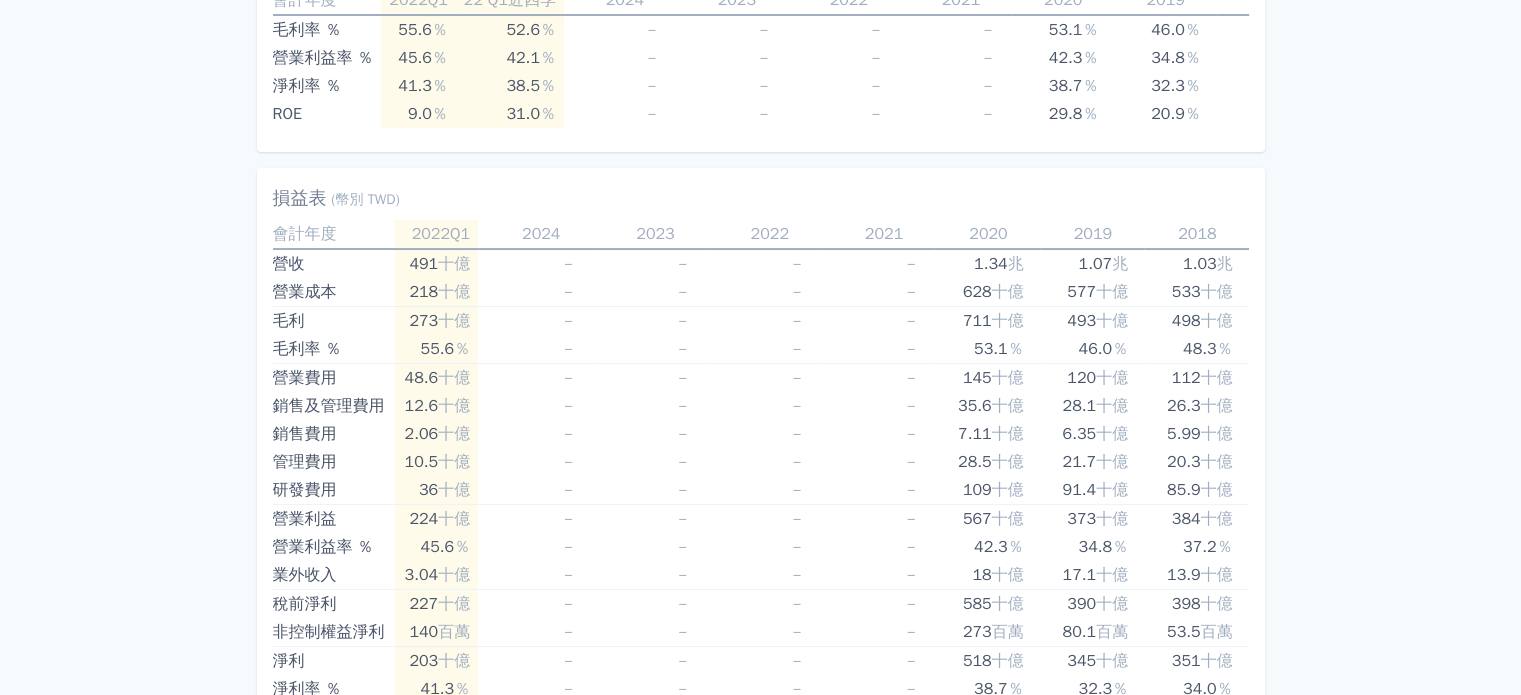 click on "按代號排序
即將/近期發行
一年內到期
轉換比例
低收盤價
轉換價值接近百元
低轉換溢價
CBAS權利金
高賣回報酬率
即將到期可轉債列表
剛到期、或一年內到期的可轉債，按照到期日排序。
代碼/名稱
到期日
CB收盤價
轉換價值
轉換溢價率
股票收盤價
轉換價
已轉換(%)
到期/提前賣回日
24972
無 無" at bounding box center [760, 863] 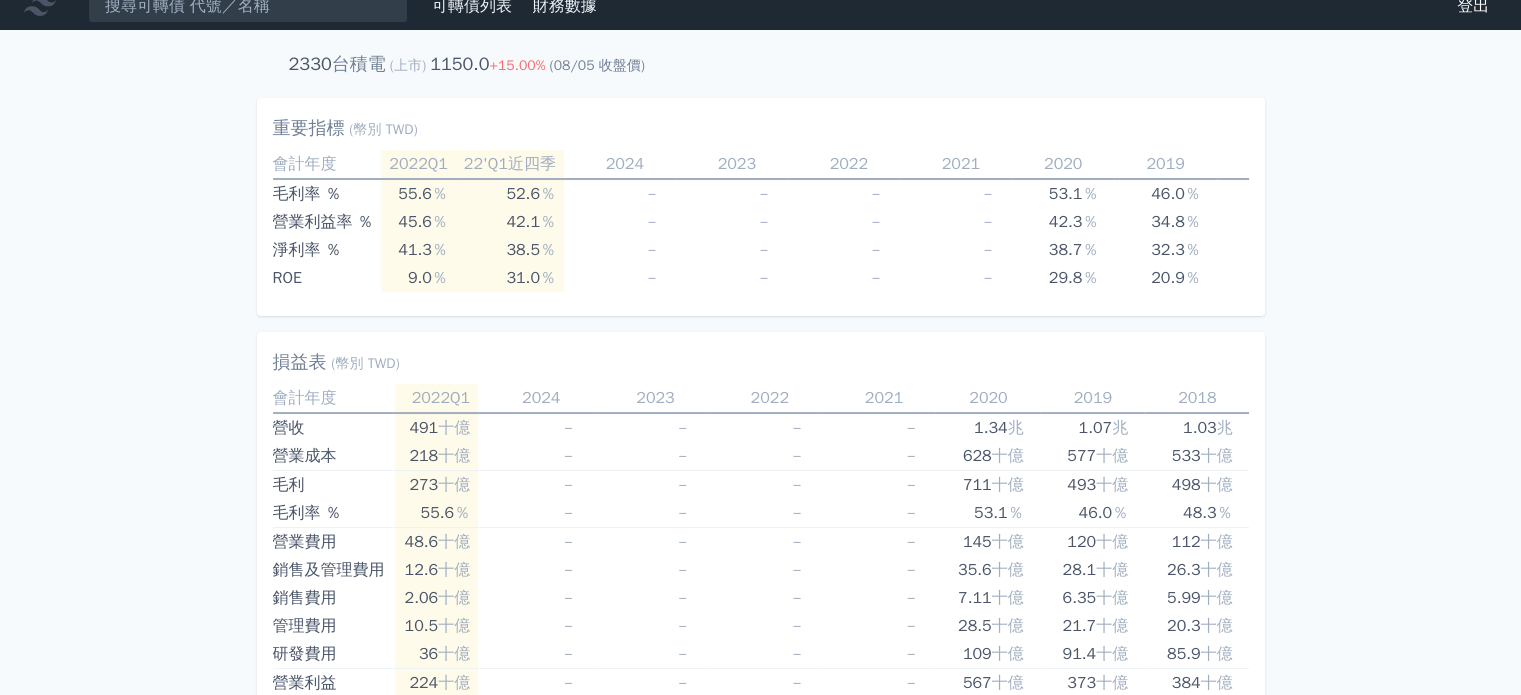 scroll, scrollTop: 0, scrollLeft: 0, axis: both 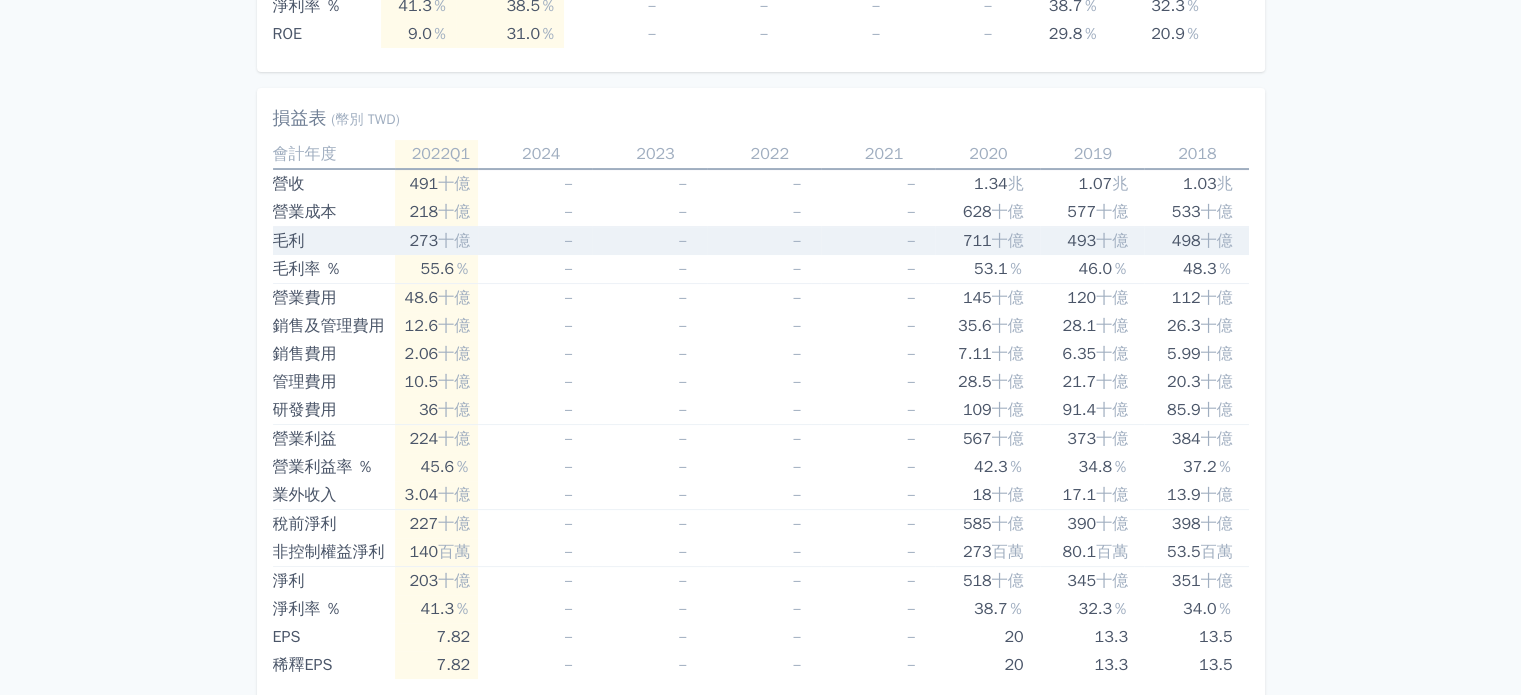 click on "－" at bounding box center (535, 183) 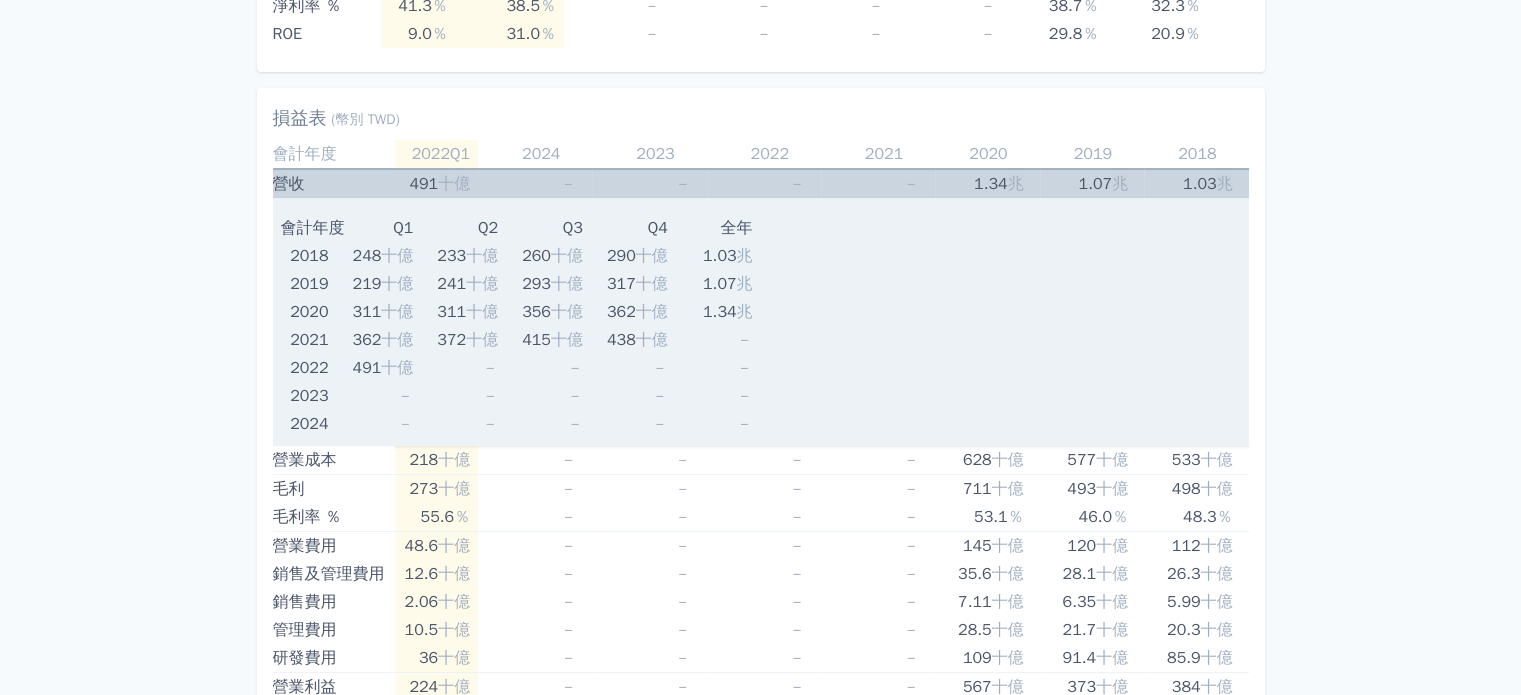 click on "2025-07-07
無成交
無
無
40.0 (+0.8%)
82.4
0.03%
2025-07-07
怡利電" at bounding box center [436, 183] 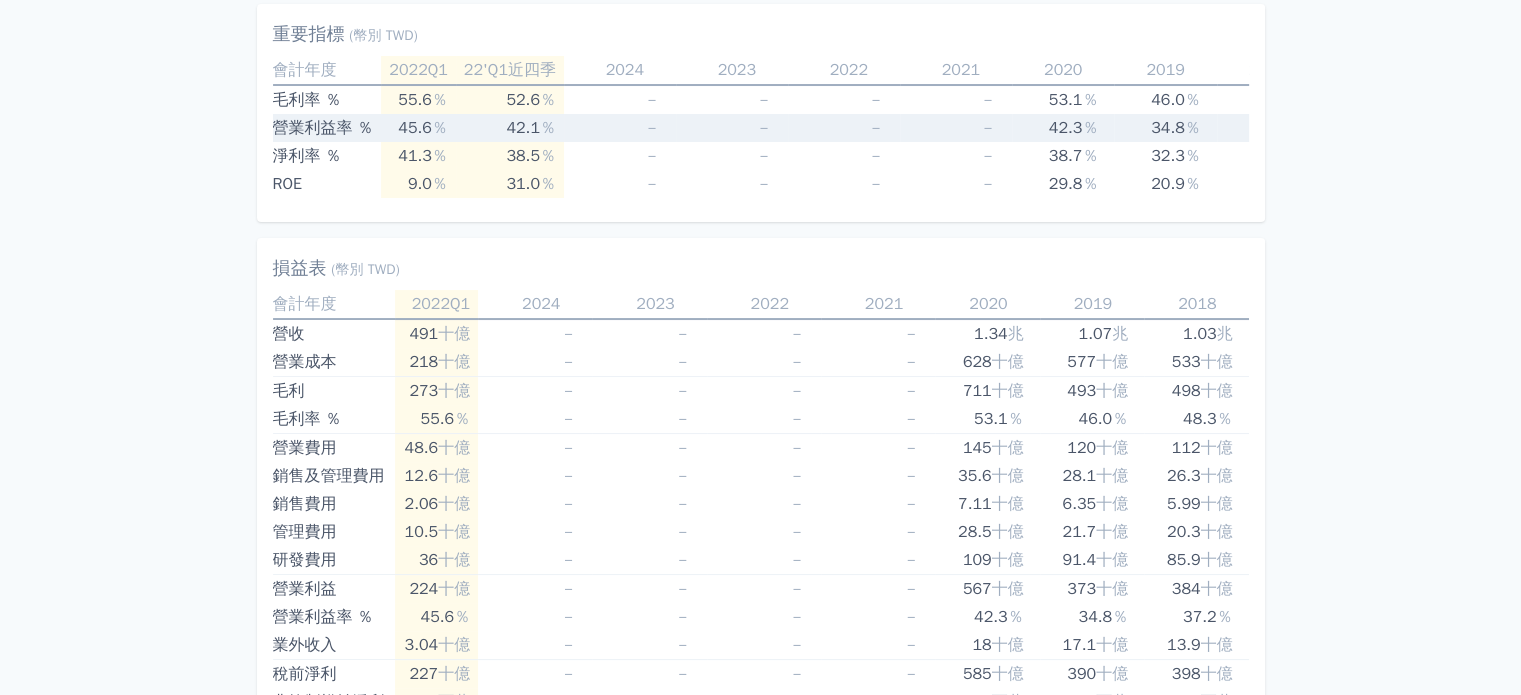 scroll, scrollTop: 0, scrollLeft: 0, axis: both 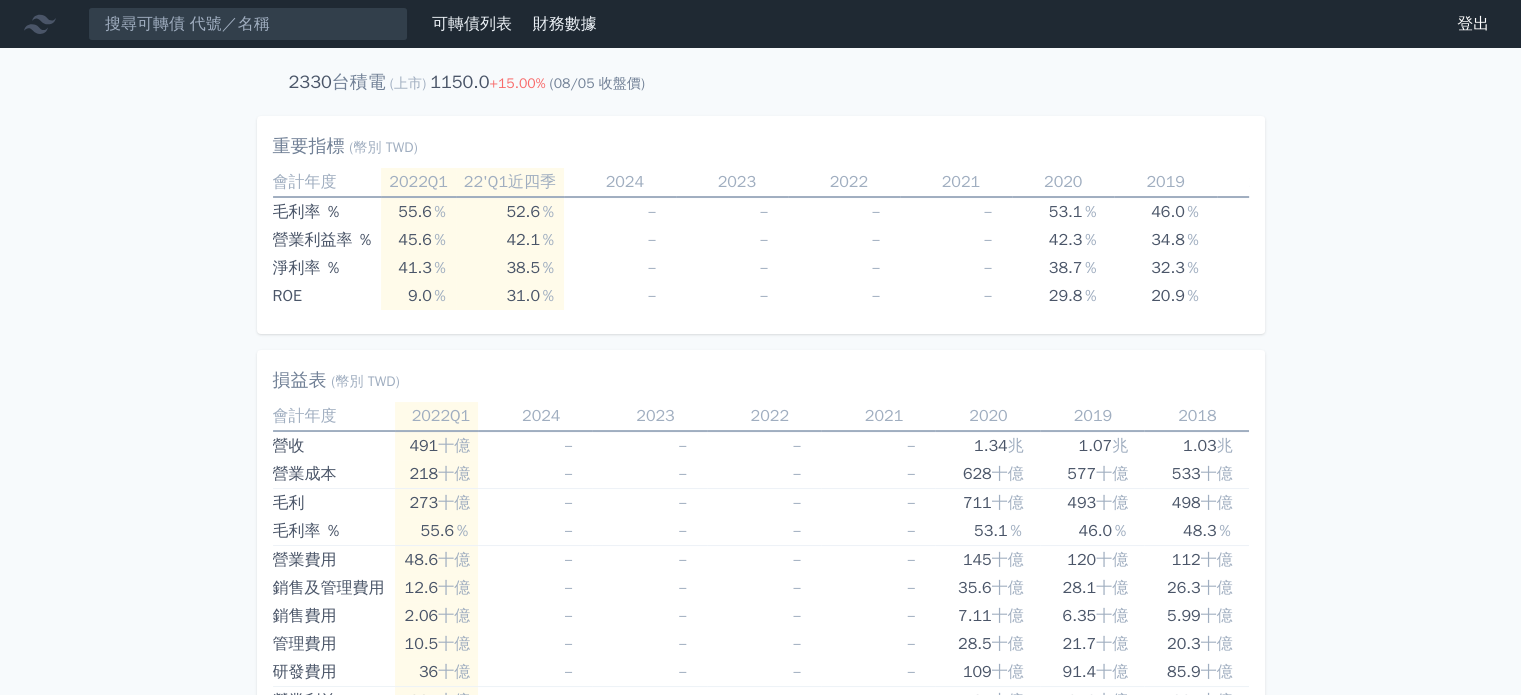 click on "可轉債列表" at bounding box center (472, 24) 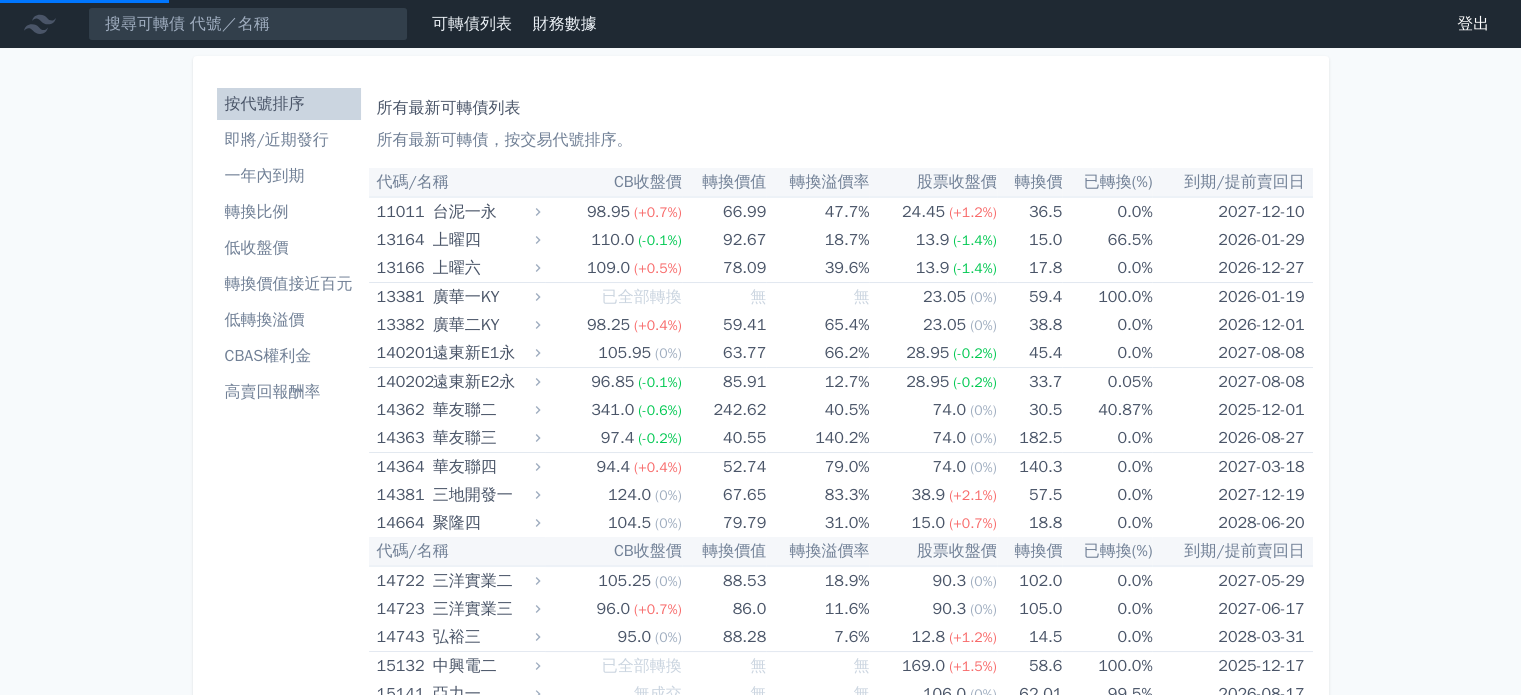 click on "一年內到期" at bounding box center (289, 176) 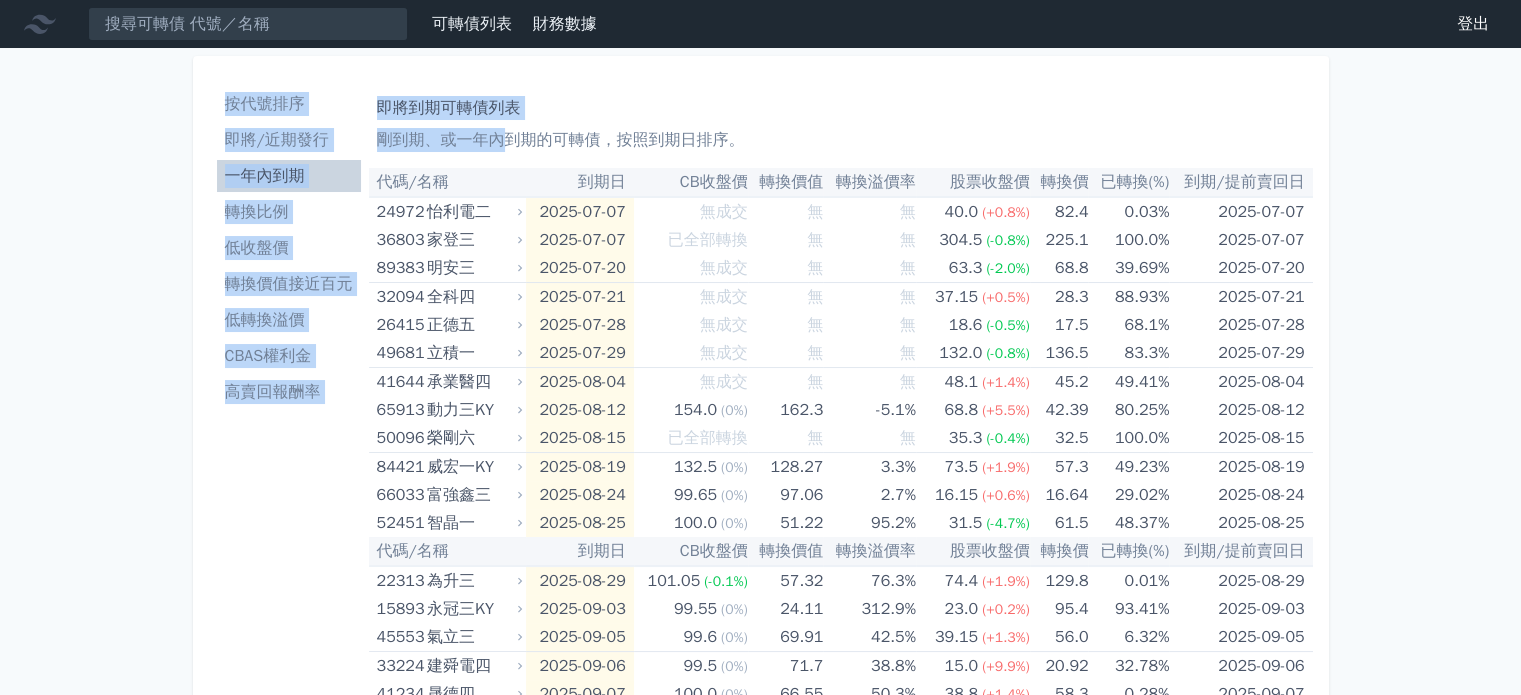 drag, startPoint x: 501, startPoint y: 131, endPoint x: 226, endPoint y: 117, distance: 275.35614 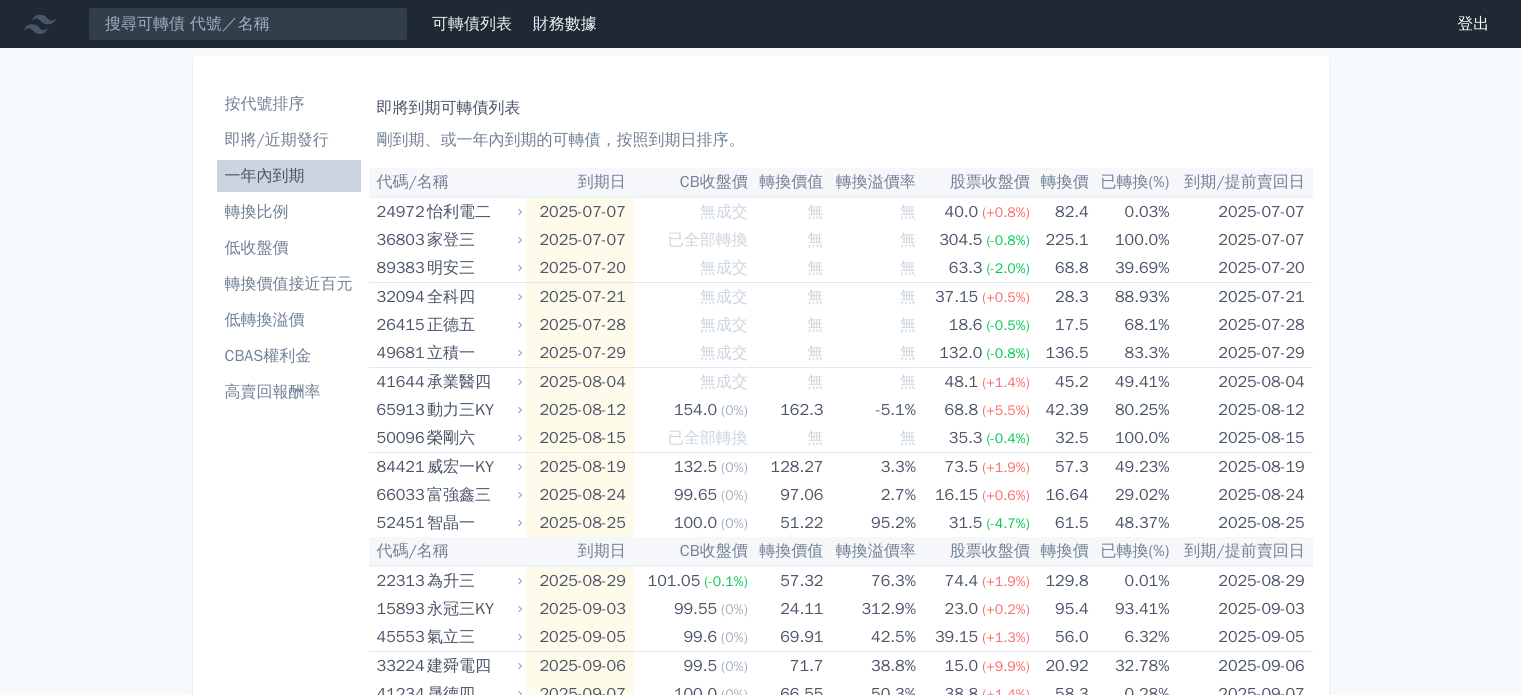 drag, startPoint x: 20, startPoint y: 4, endPoint x: 960, endPoint y: 81, distance: 943.14844 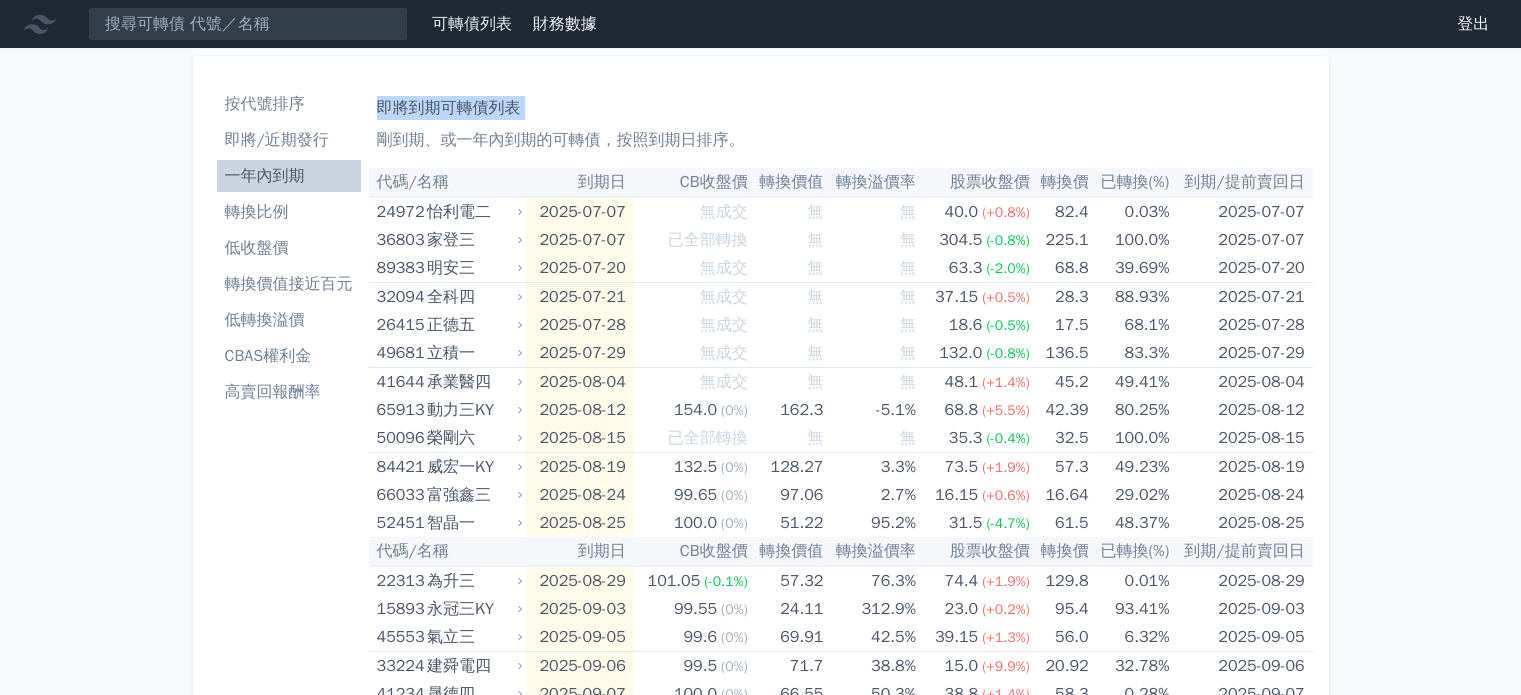 click on "2330
[COMPANY]
1150.0
+15.00%
(08/05 收盤價)
重要指標 －" at bounding box center [841, 1784] 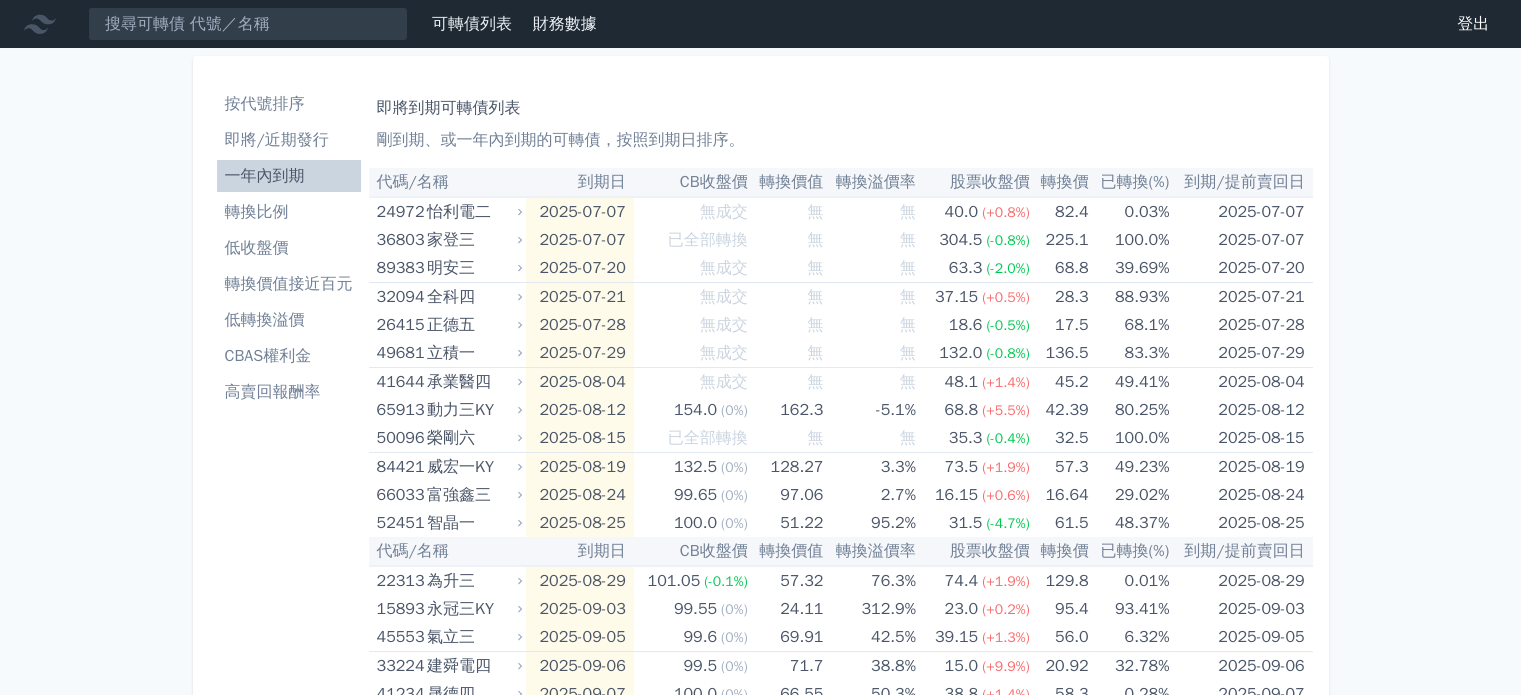 drag, startPoint x: 960, startPoint y: 81, endPoint x: 1095, endPoint y: 7, distance: 153.9513 